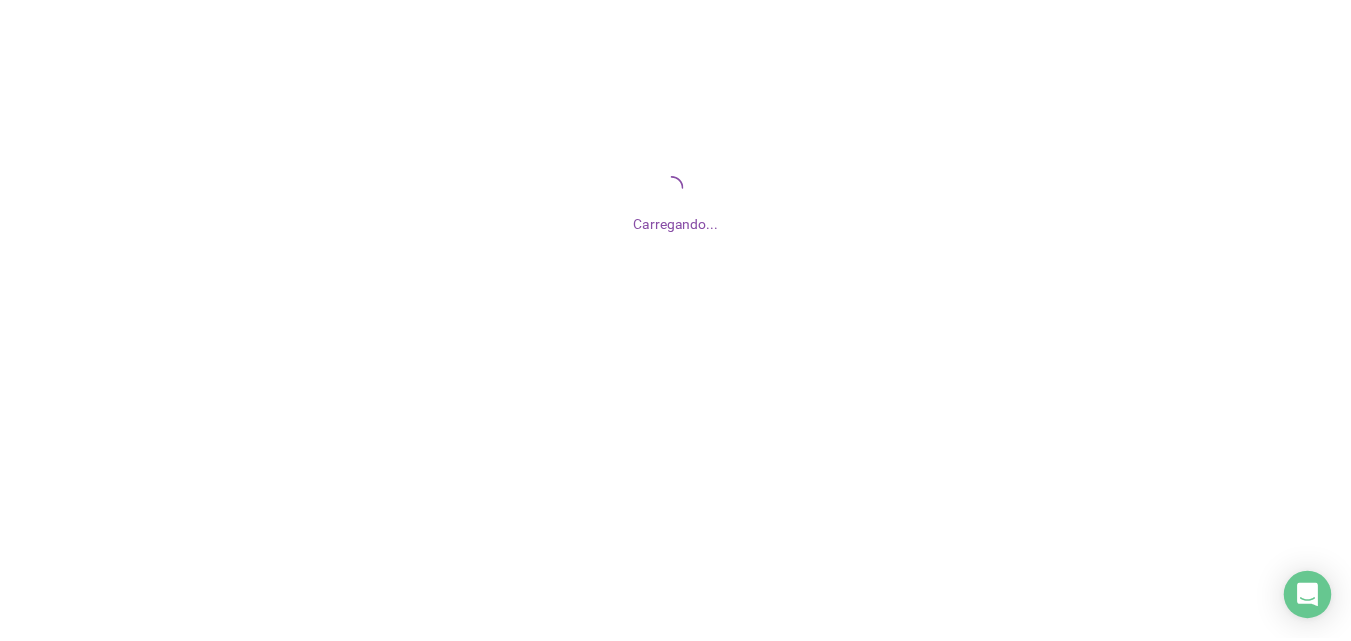 scroll, scrollTop: 0, scrollLeft: 0, axis: both 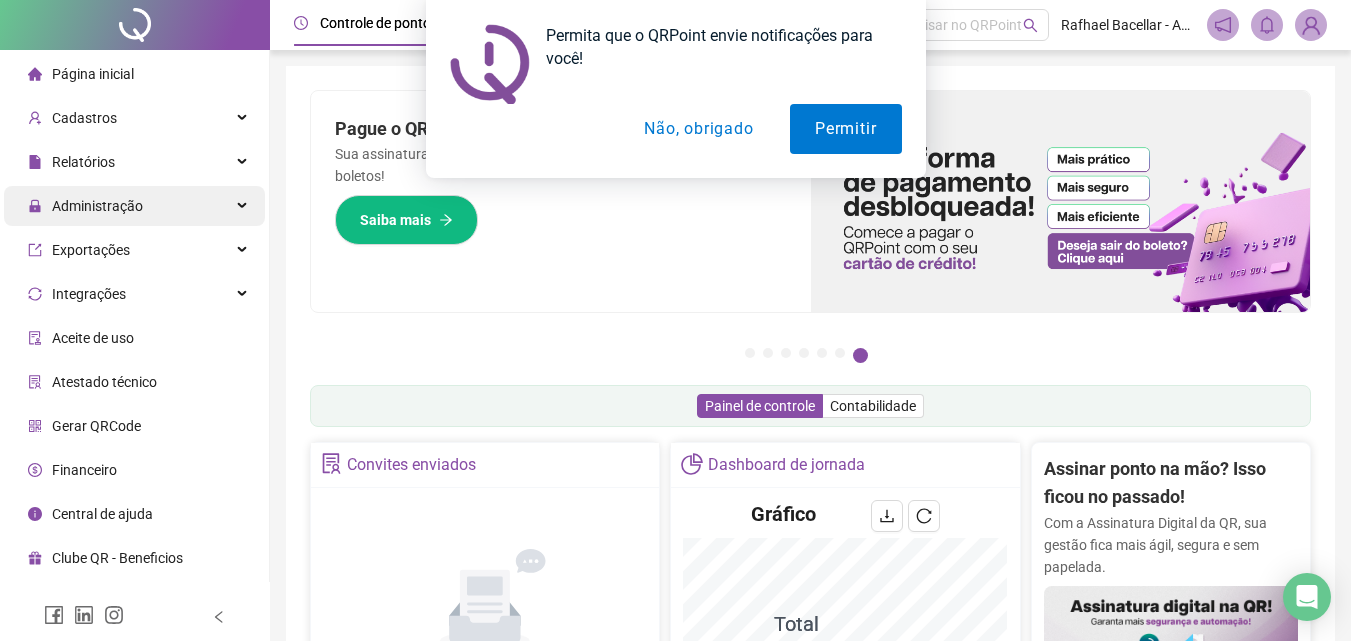 click on "Administração" at bounding box center [97, 206] 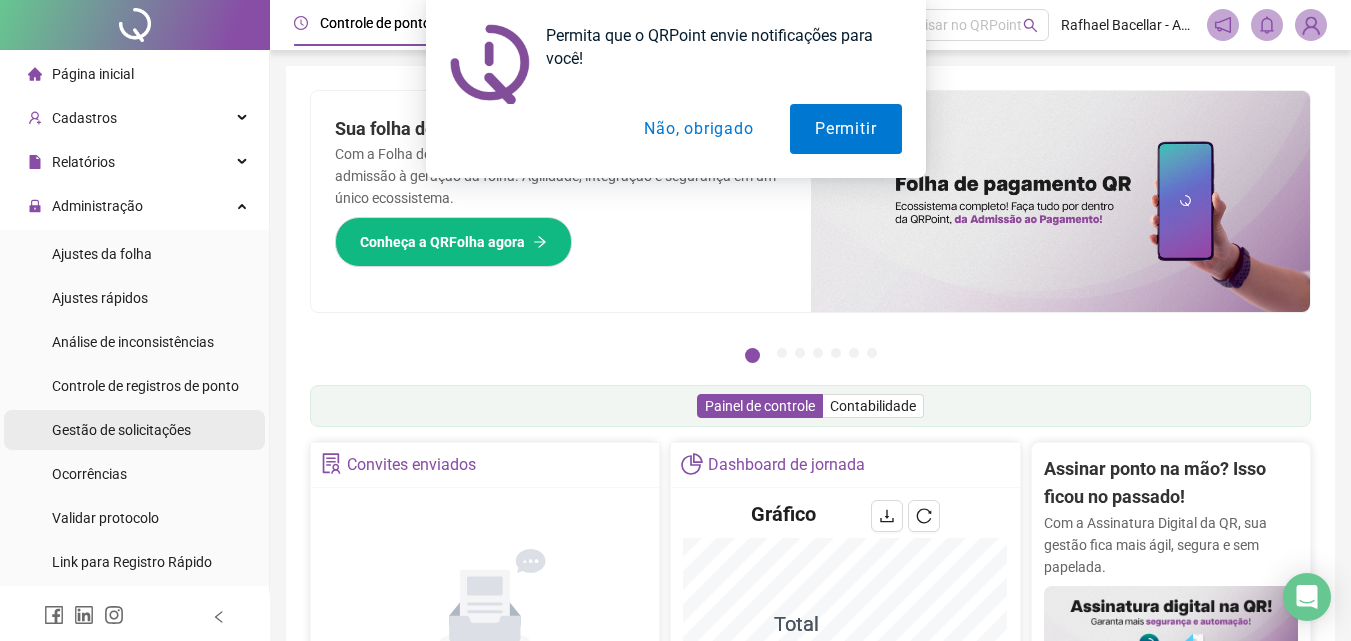 click on "Gestão de solicitações" at bounding box center [121, 430] 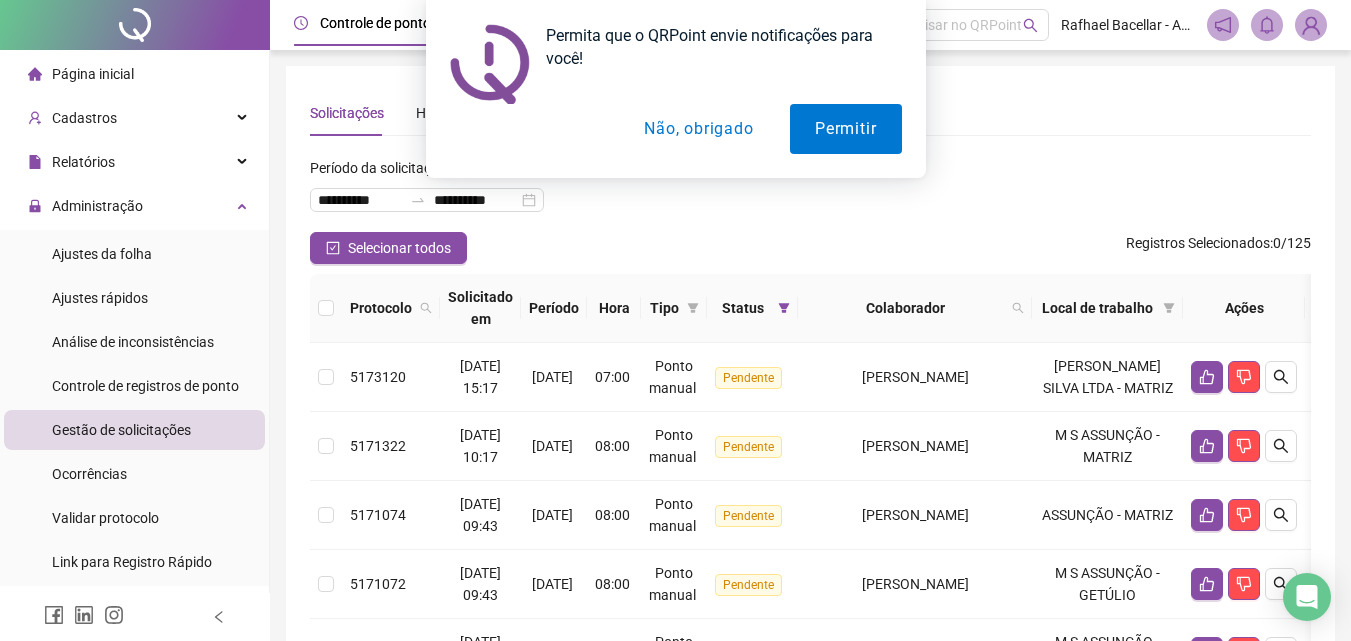 click on "Não, obrigado" at bounding box center [698, 129] 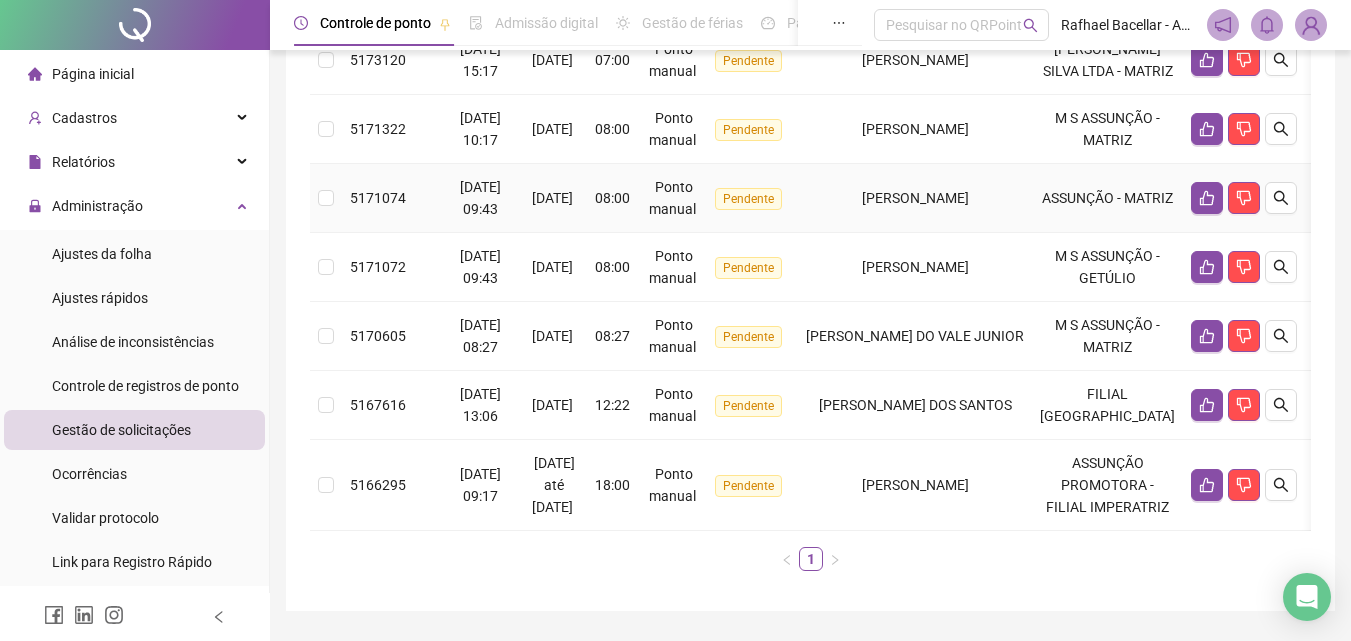 scroll, scrollTop: 200, scrollLeft: 0, axis: vertical 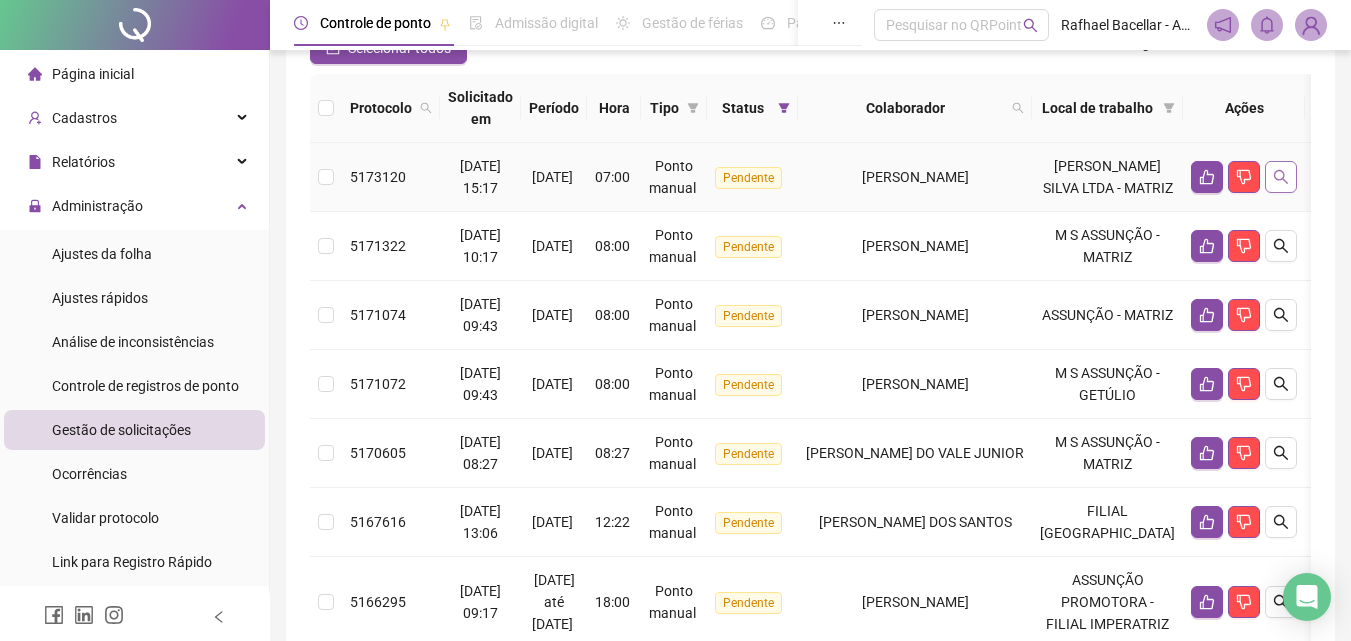 click 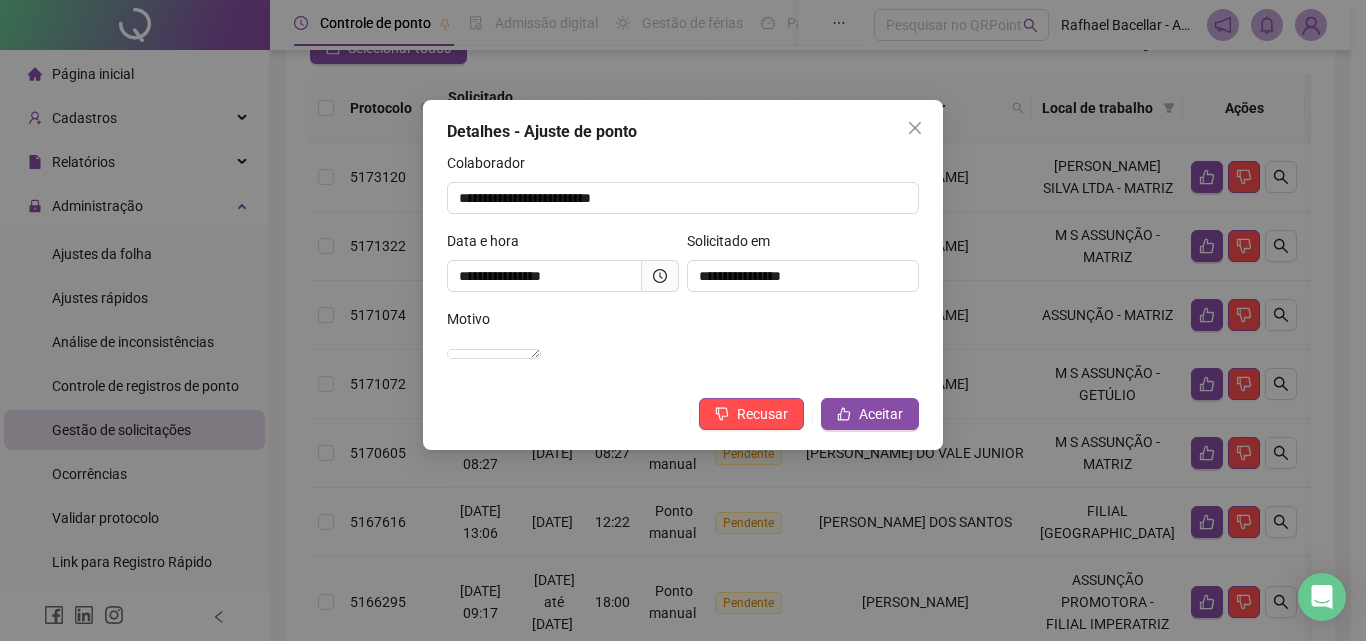 click on "**********" at bounding box center (683, 320) 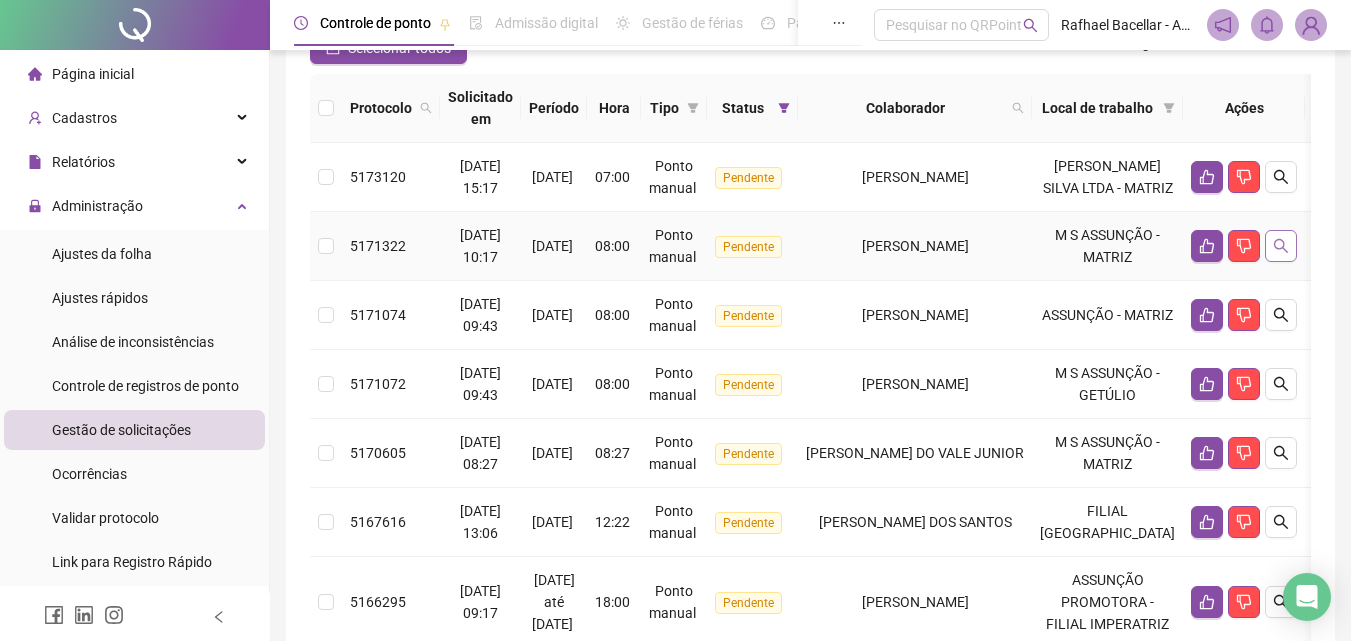 click 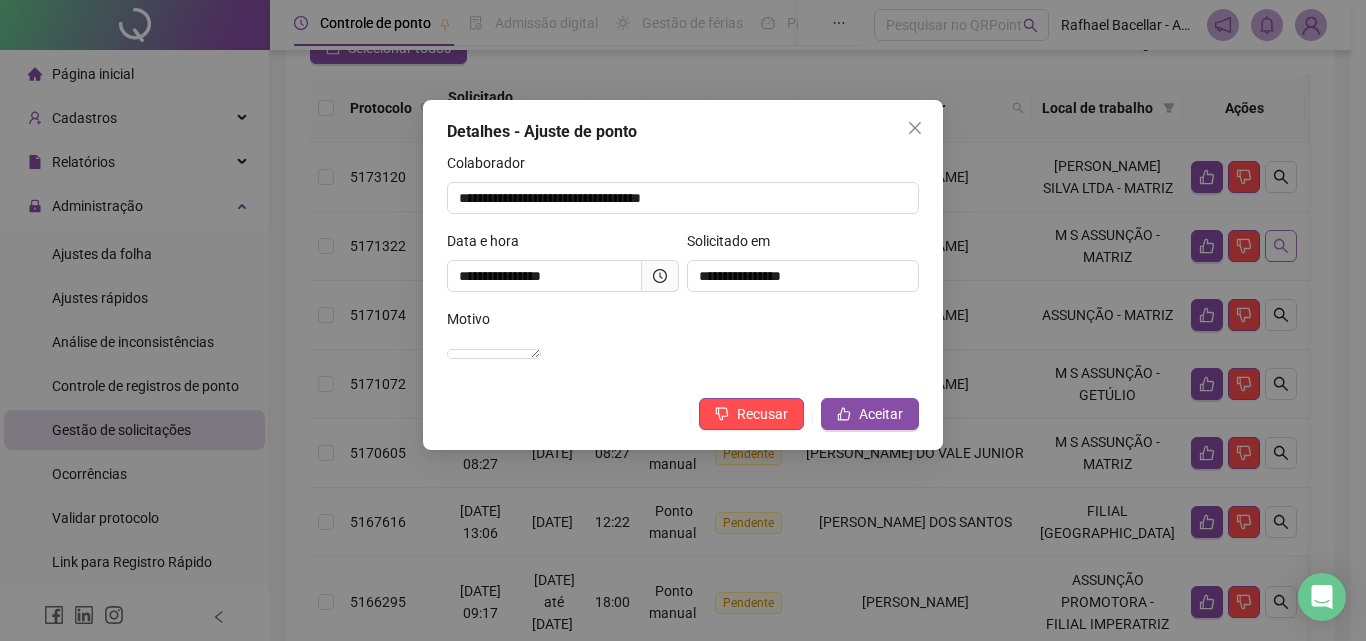 click on "**********" at bounding box center (683, 320) 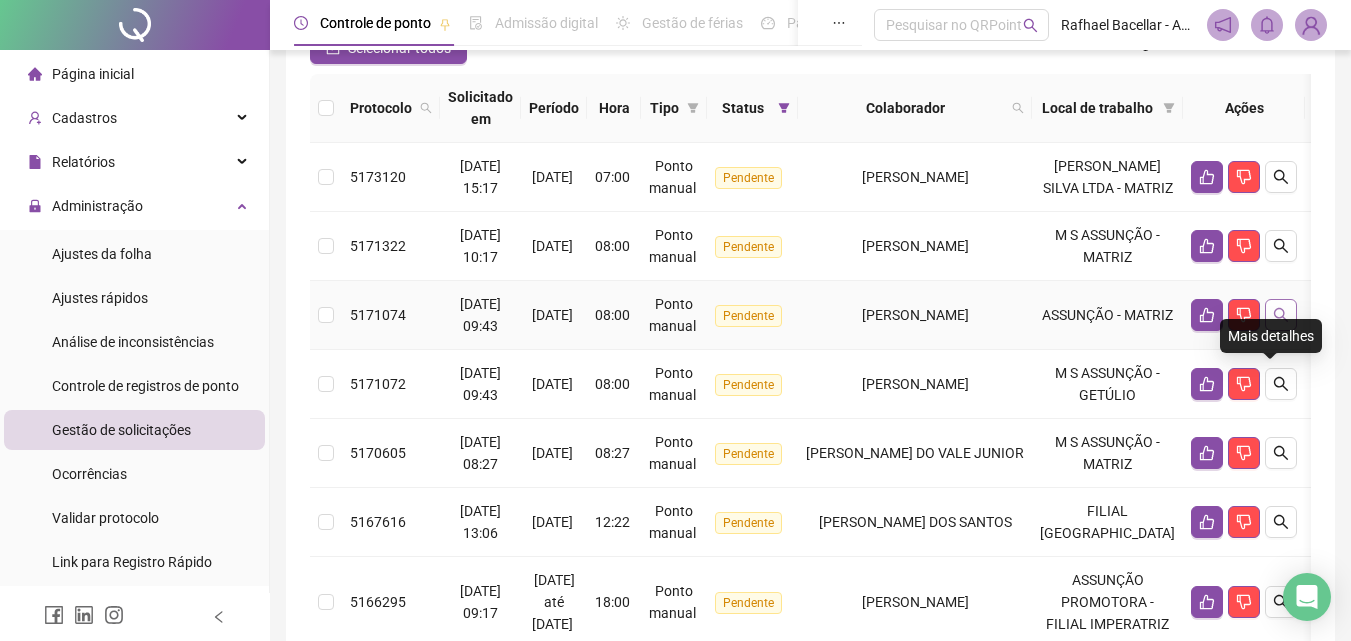 click 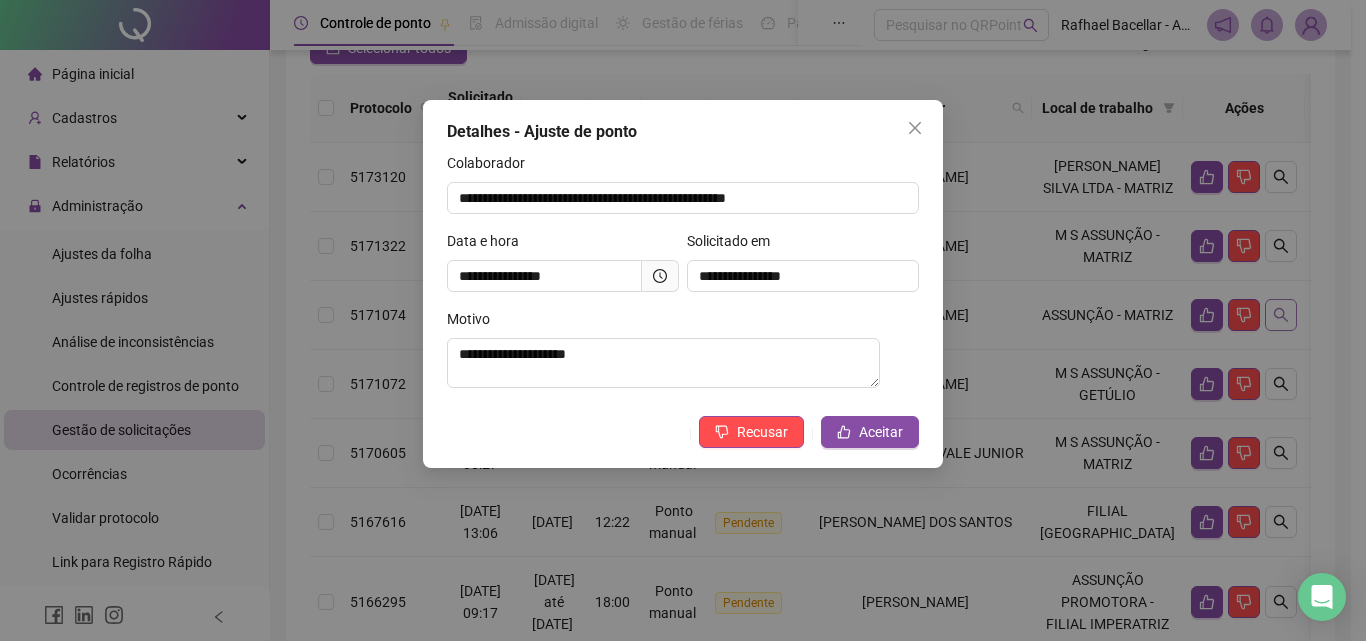 click on "**********" at bounding box center (683, 320) 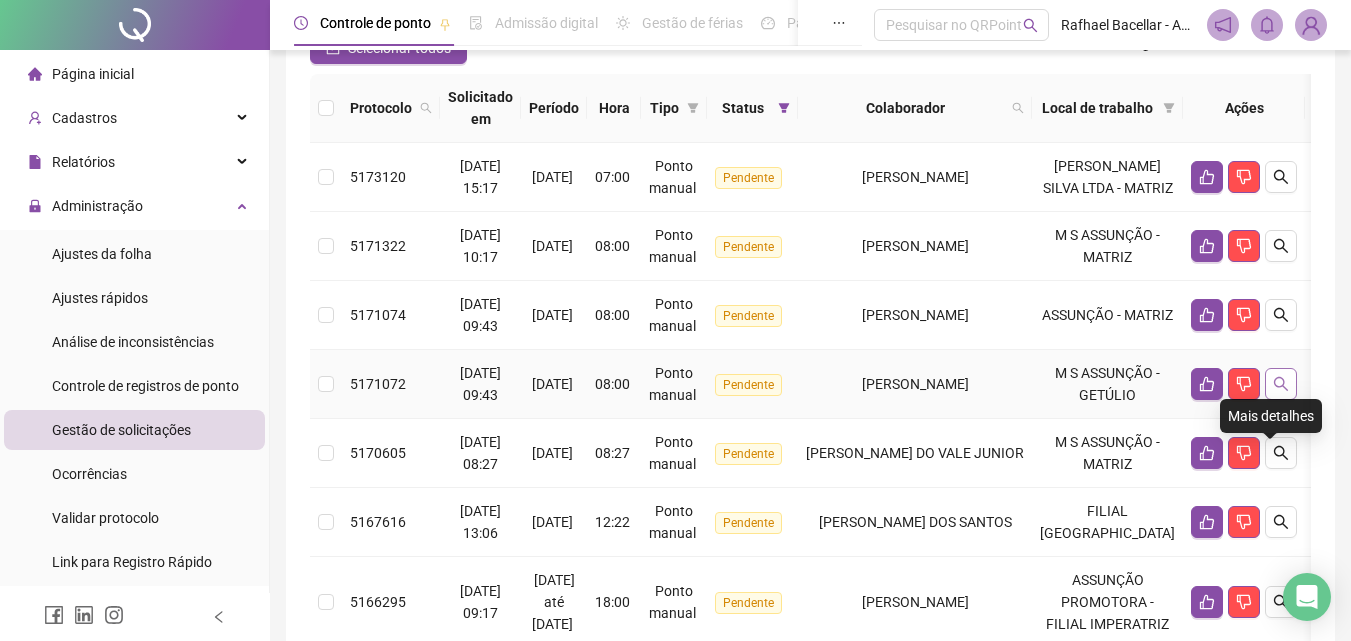 click 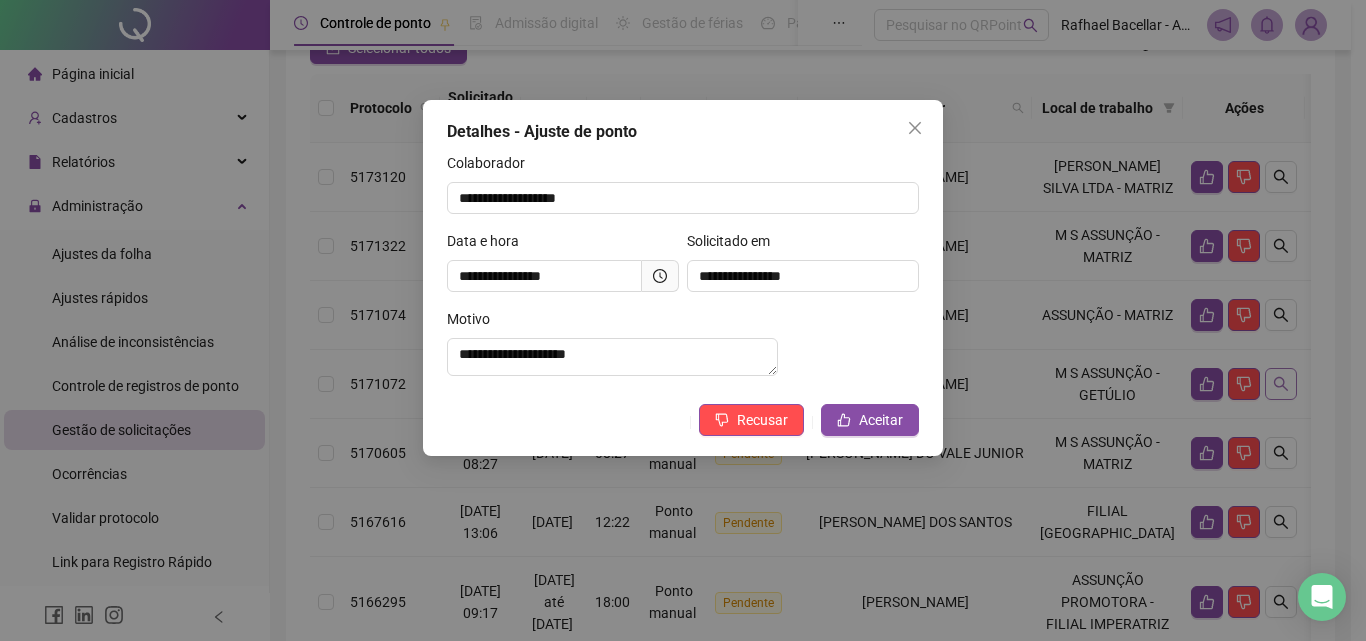 click on "**********" at bounding box center [683, 320] 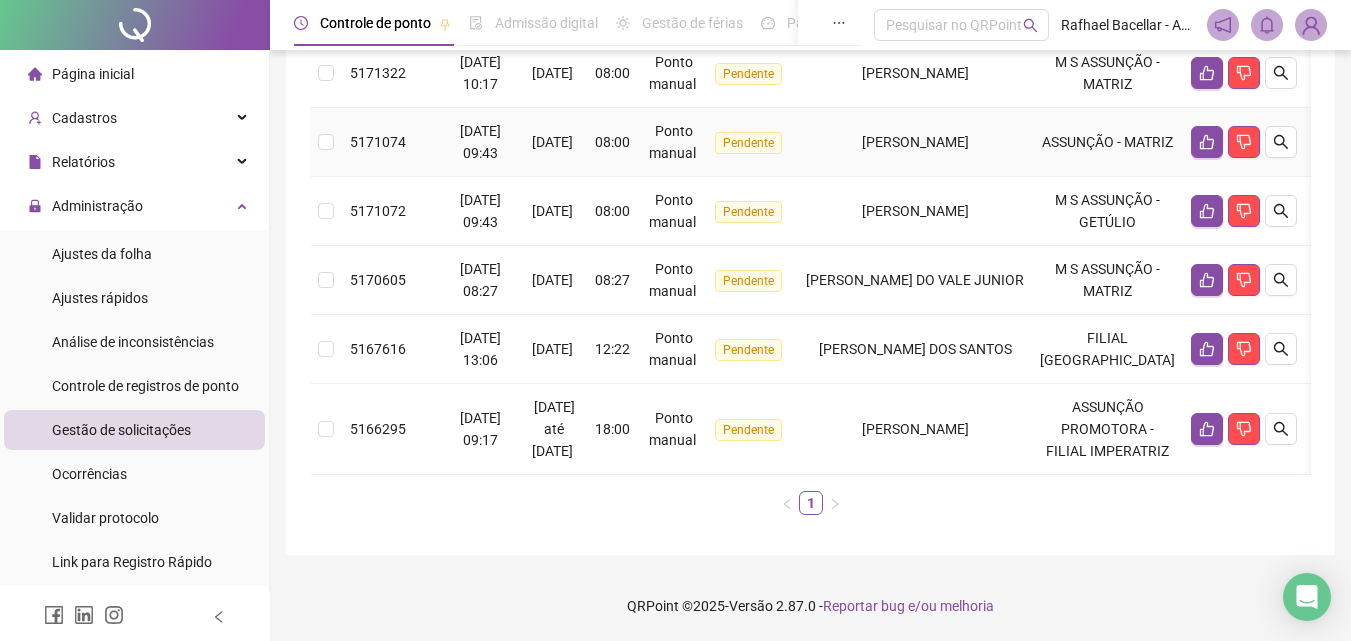 scroll, scrollTop: 400, scrollLeft: 0, axis: vertical 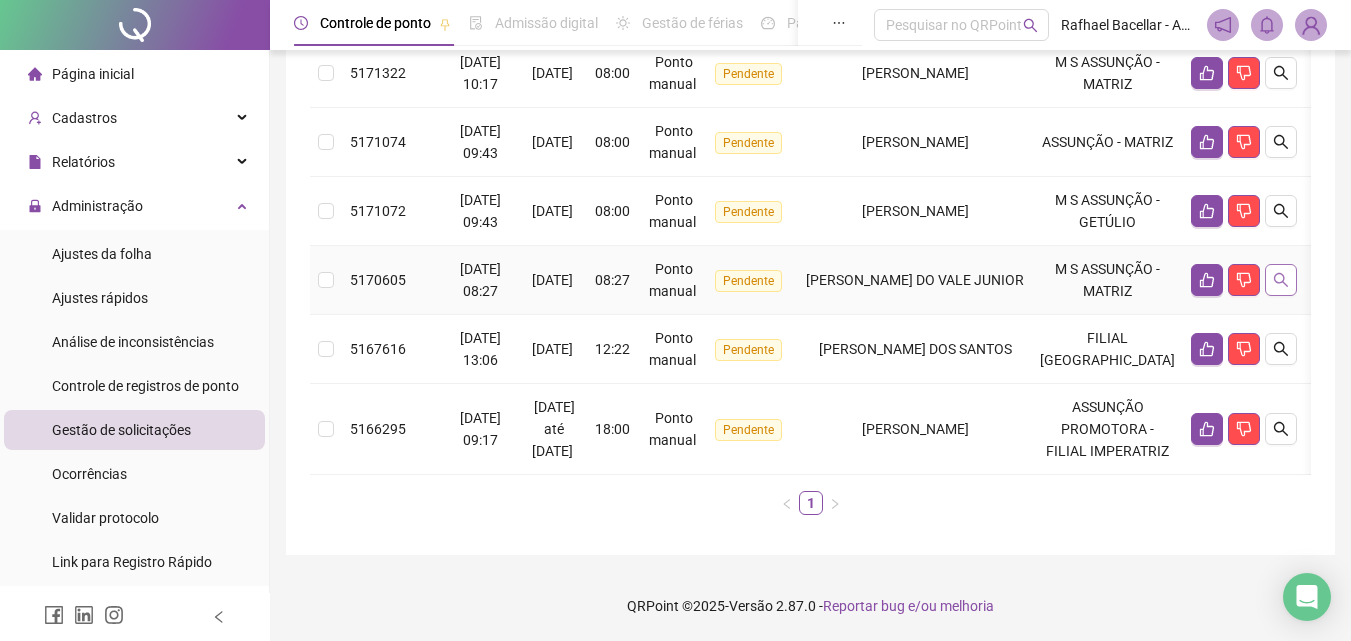 click at bounding box center [1281, 280] 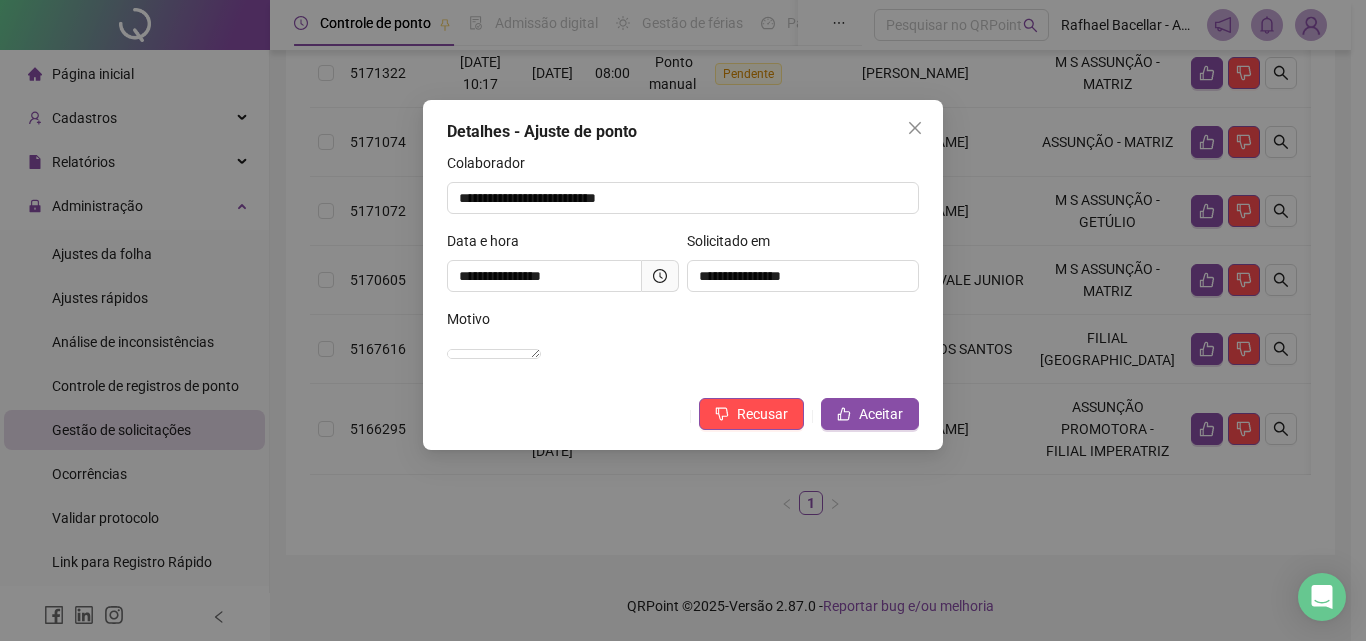 click on "**********" at bounding box center [683, 320] 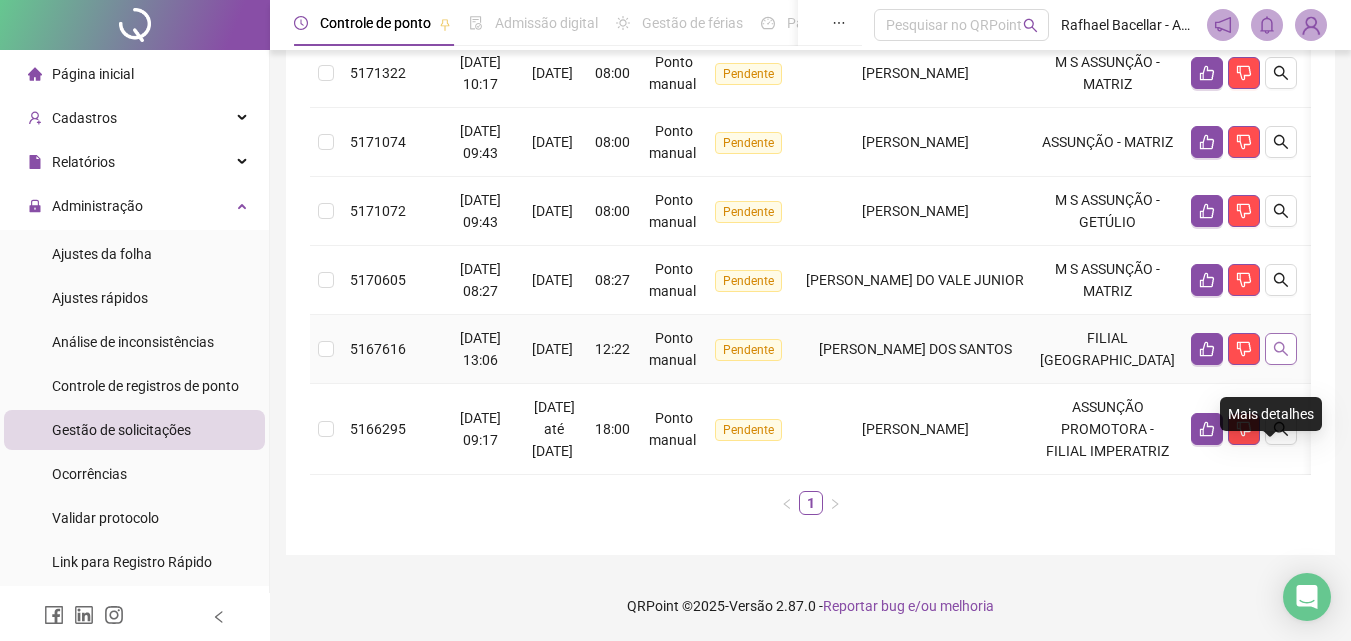 click at bounding box center (1281, 349) 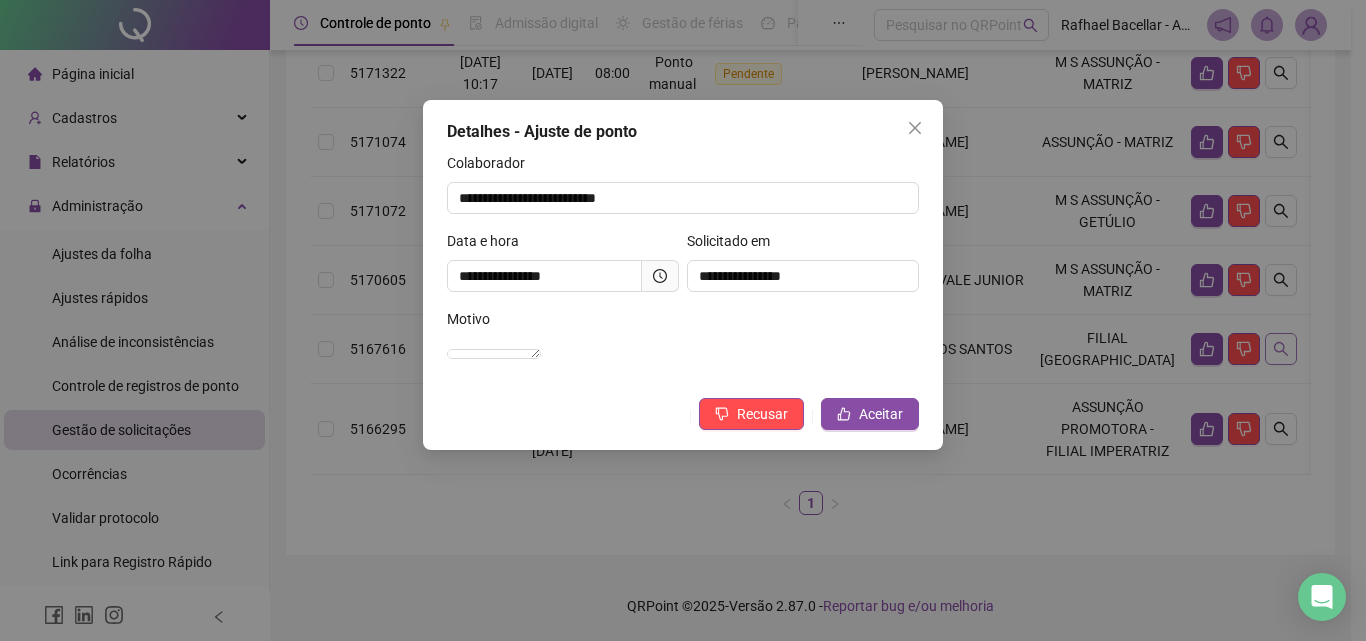 click on "**********" at bounding box center (683, 320) 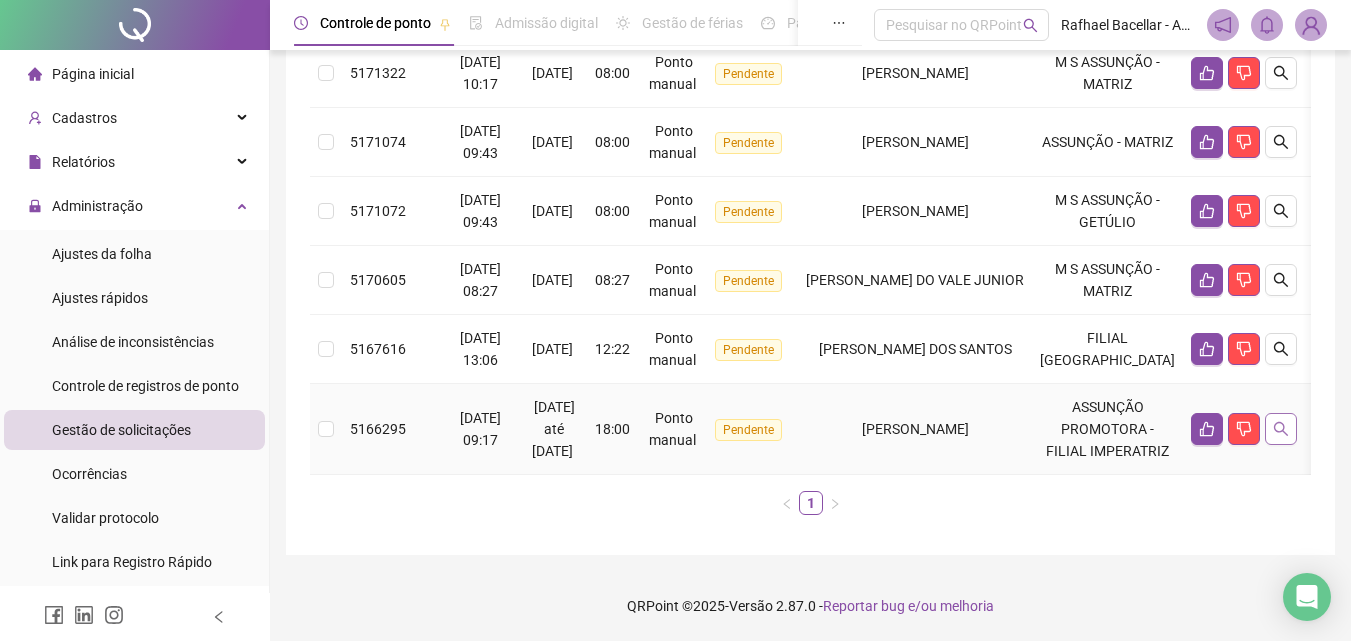 click 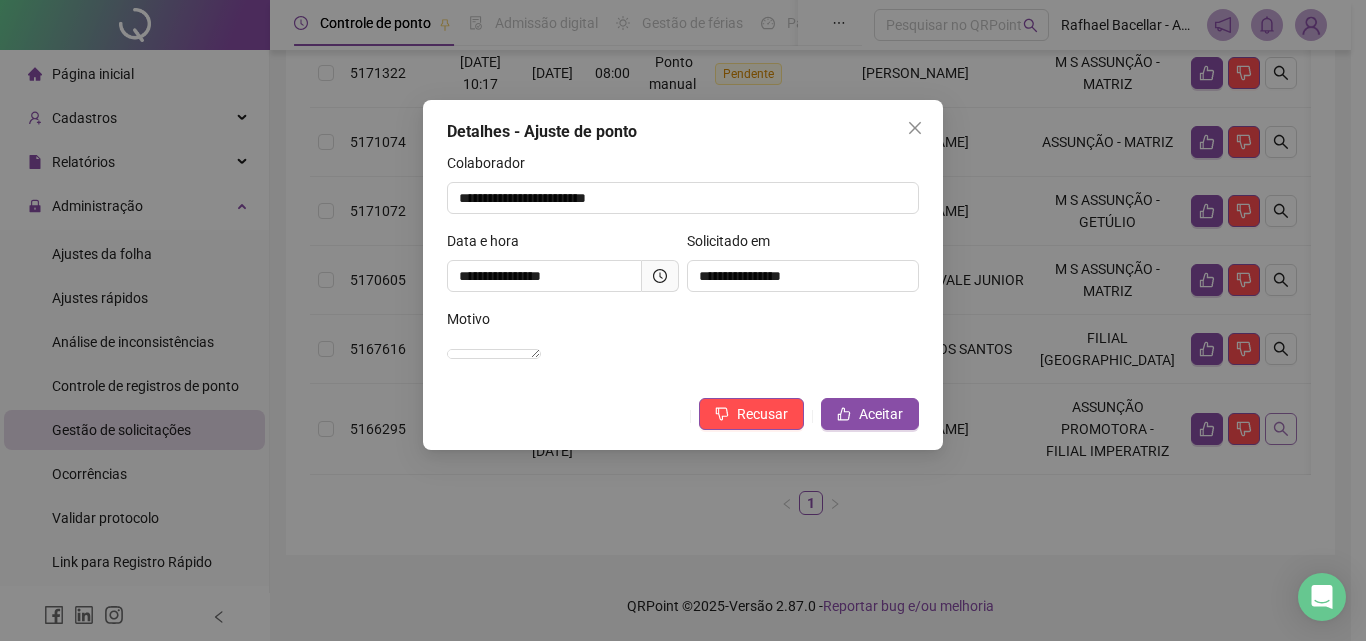 click on "**********" at bounding box center [683, 320] 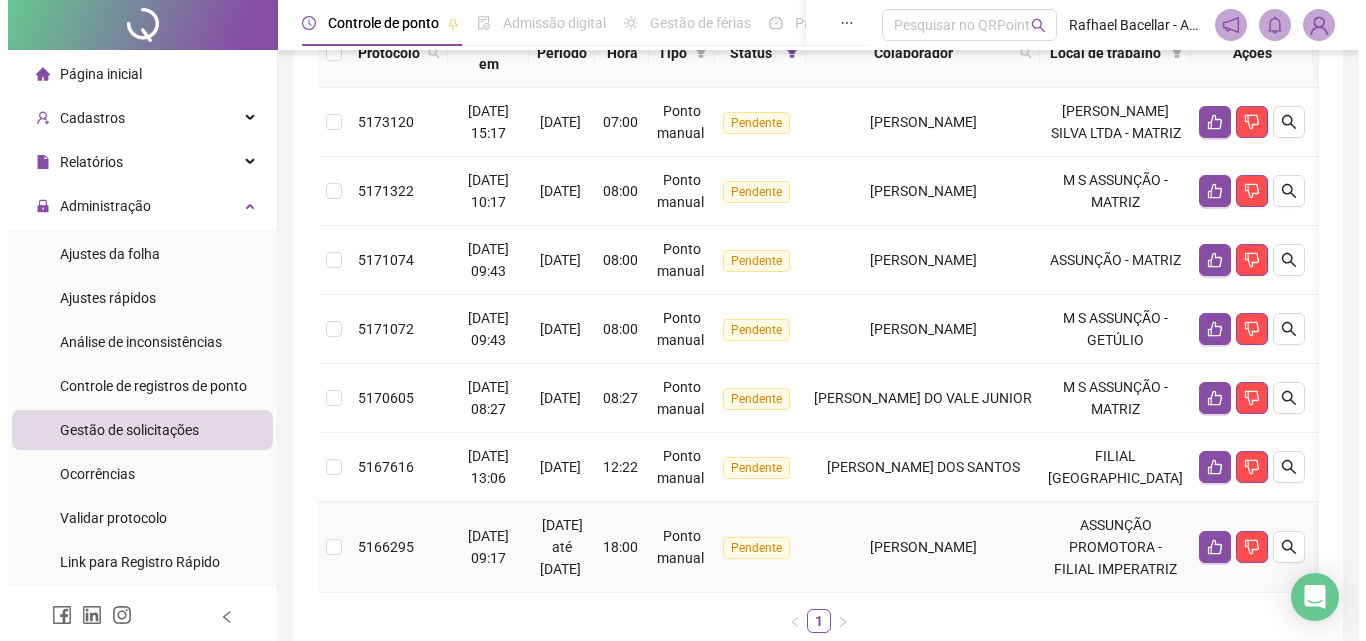 scroll, scrollTop: 120, scrollLeft: 0, axis: vertical 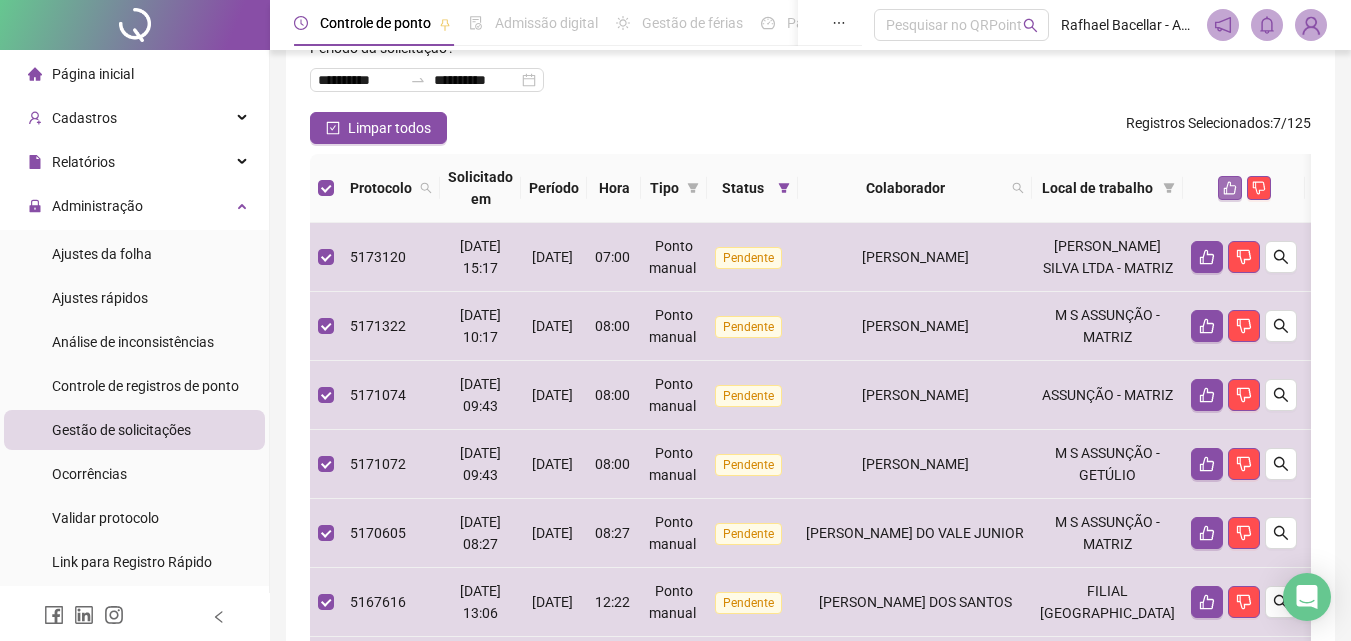 click 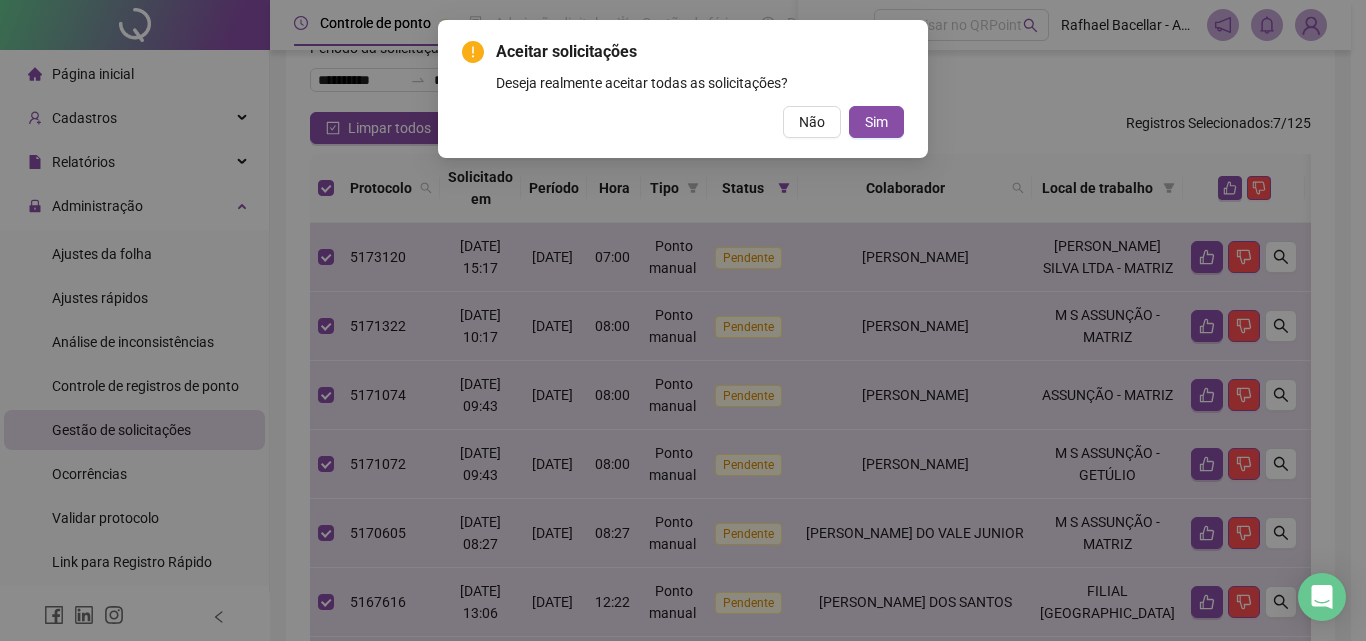 click on "Sim" at bounding box center (876, 122) 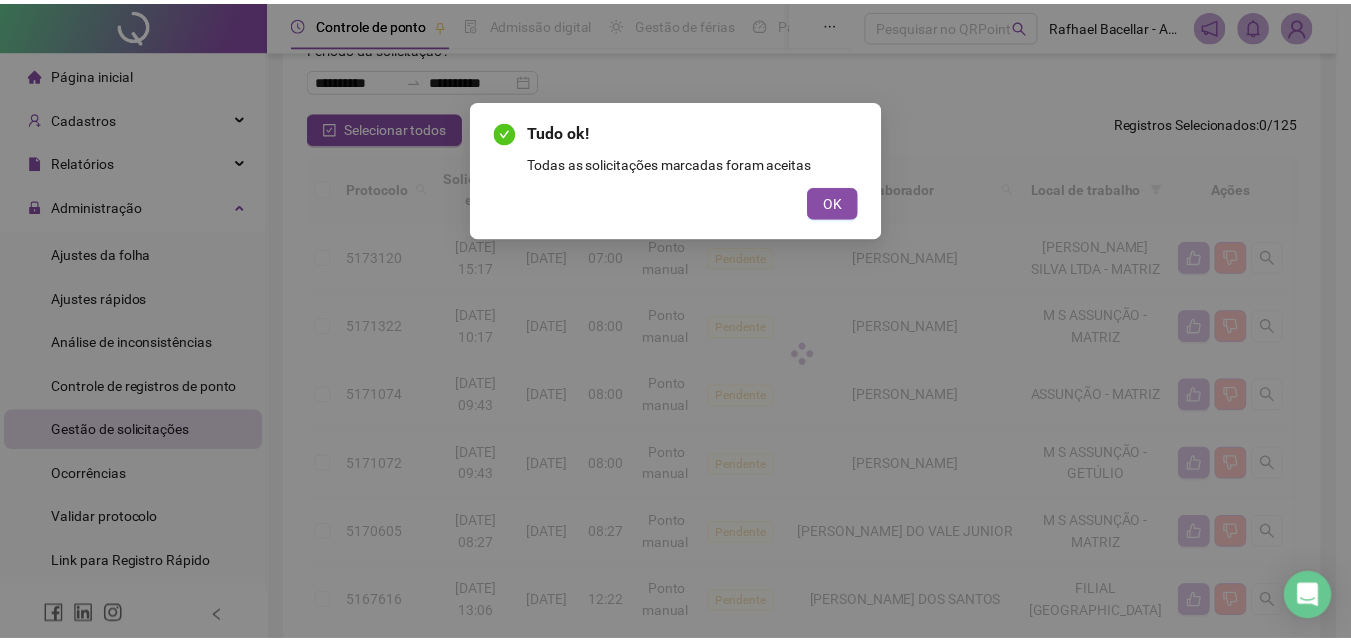 scroll, scrollTop: 0, scrollLeft: 0, axis: both 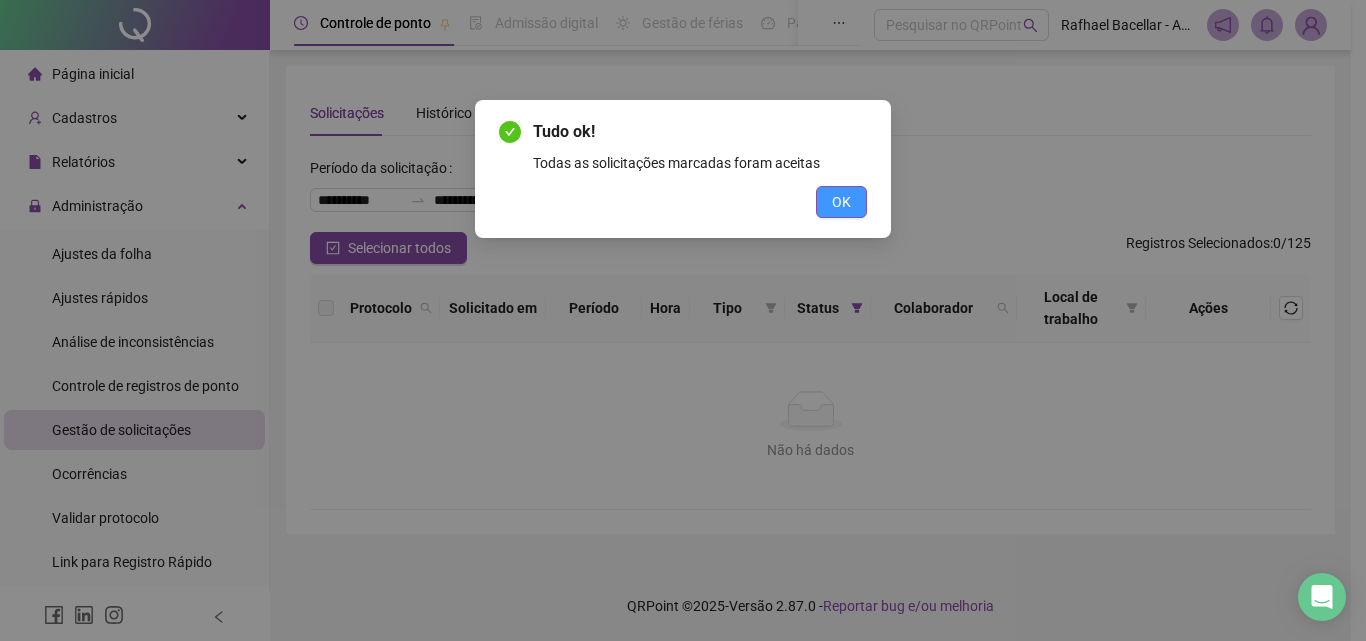 click on "OK" at bounding box center (841, 202) 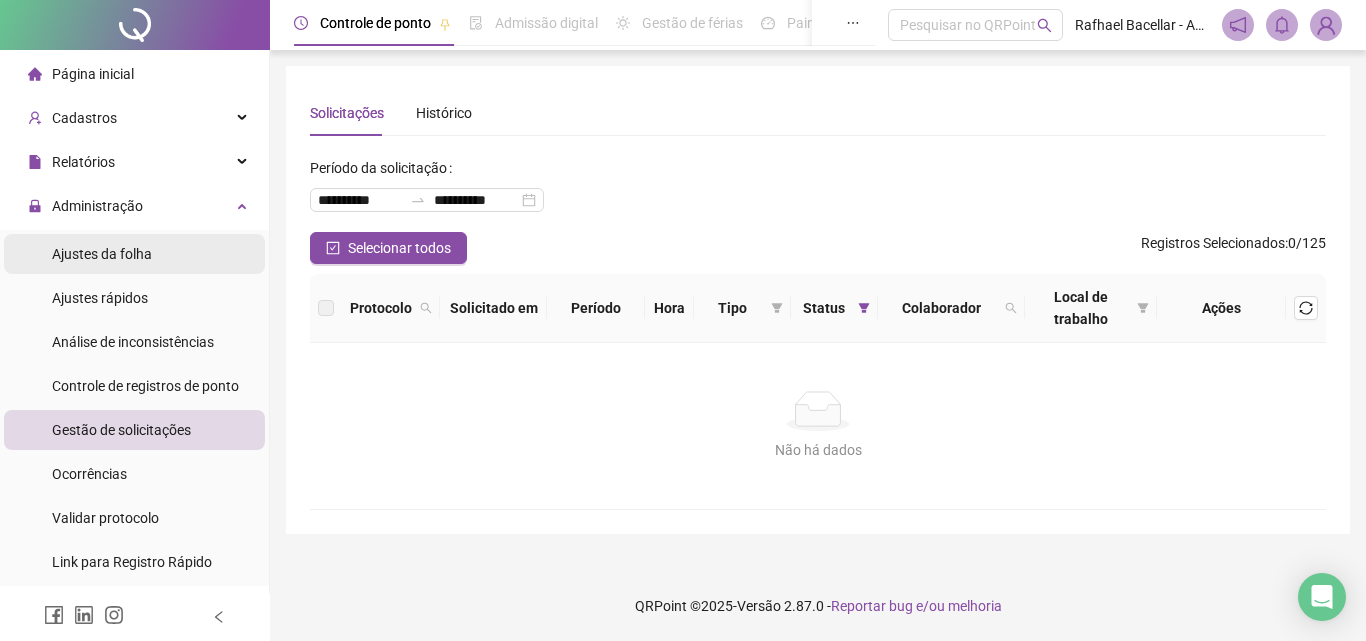 click on "Ajustes da folha" at bounding box center (102, 254) 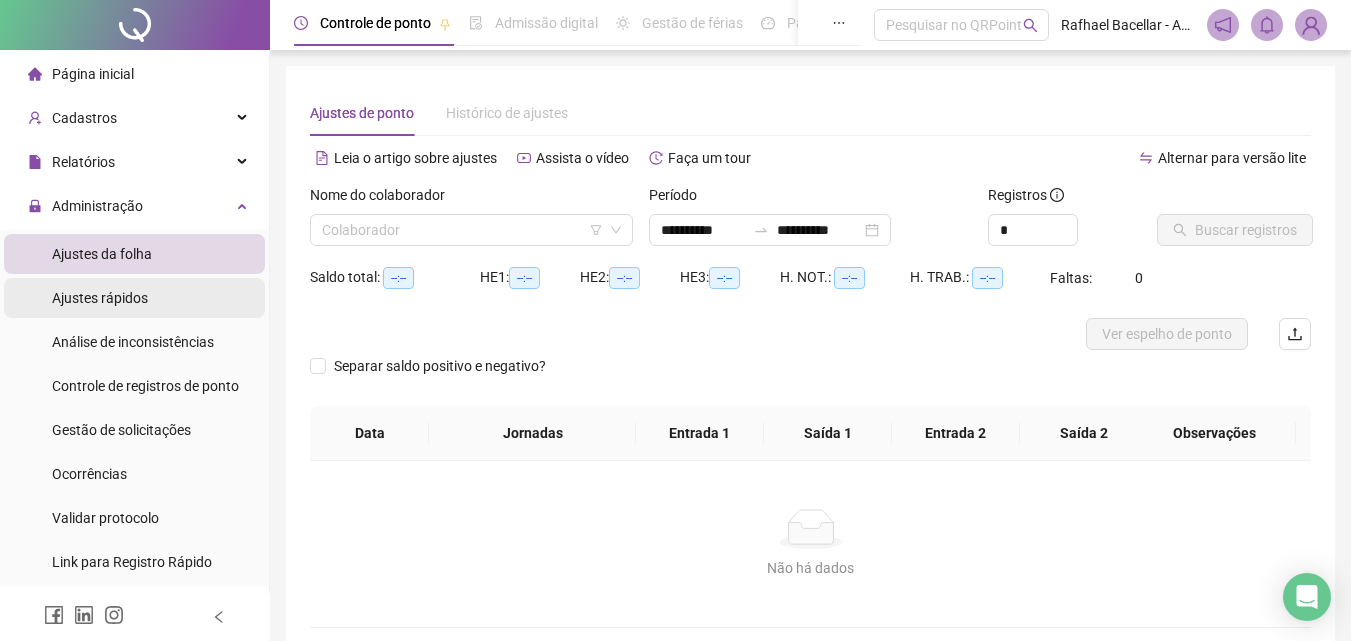 type on "**********" 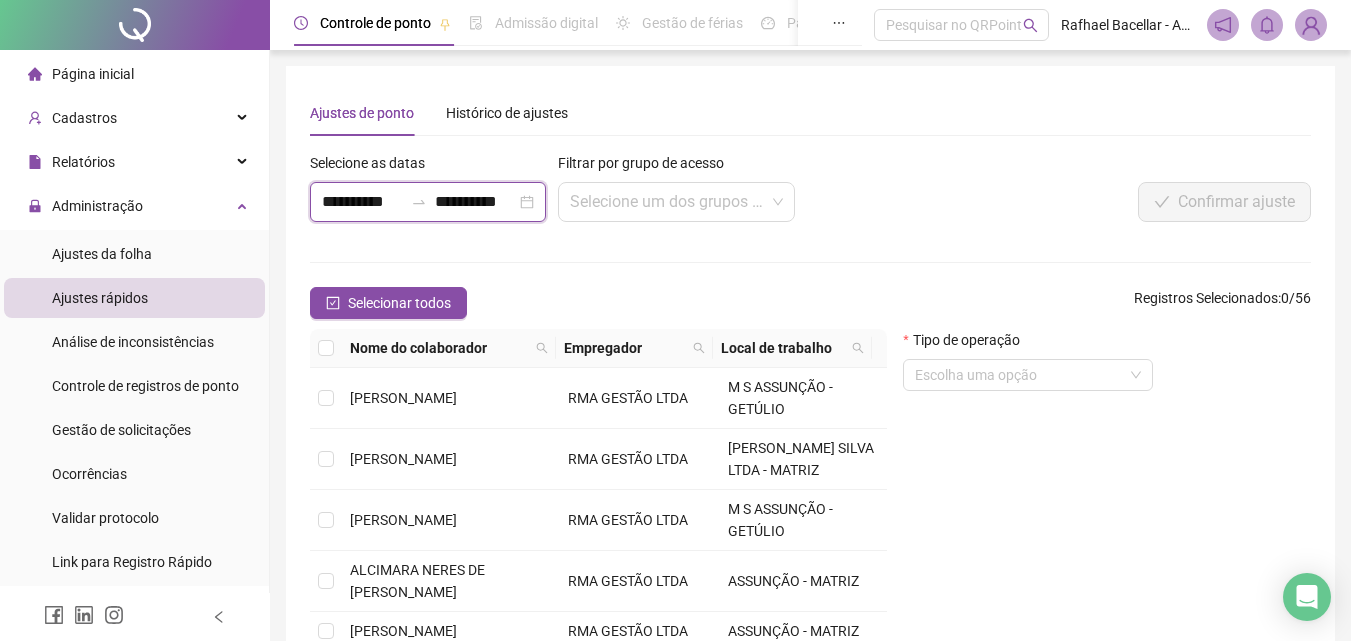 click on "**********" at bounding box center [362, 202] 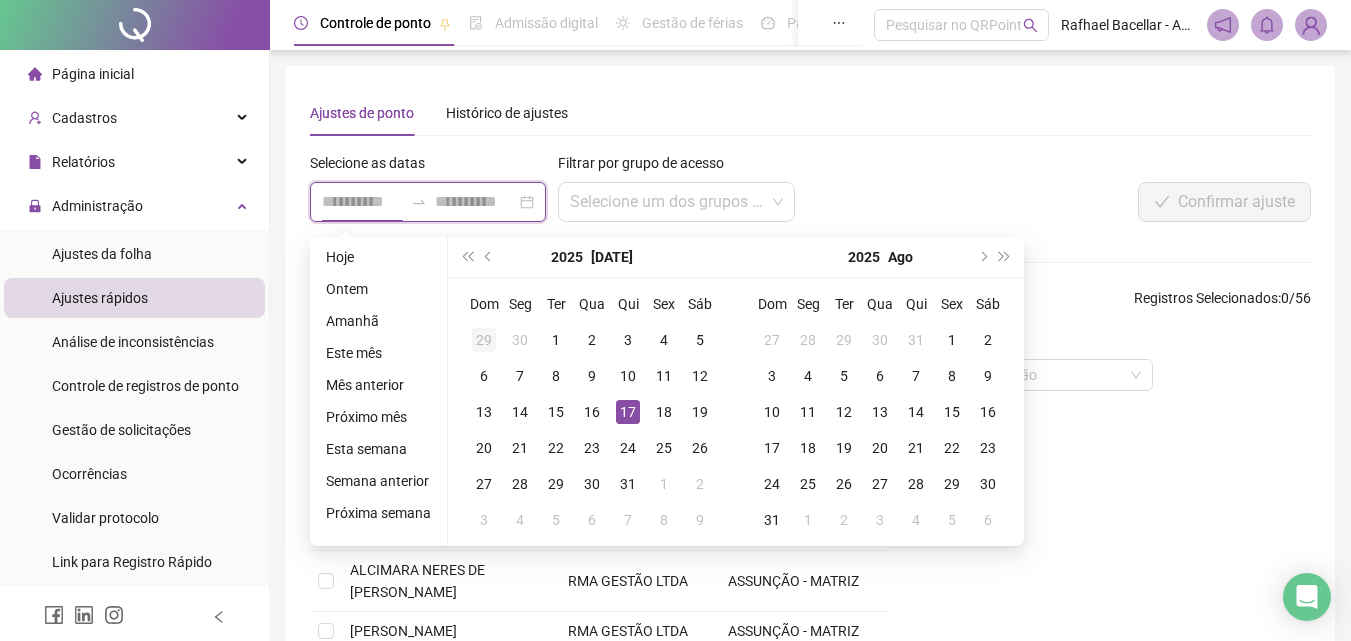 type on "**********" 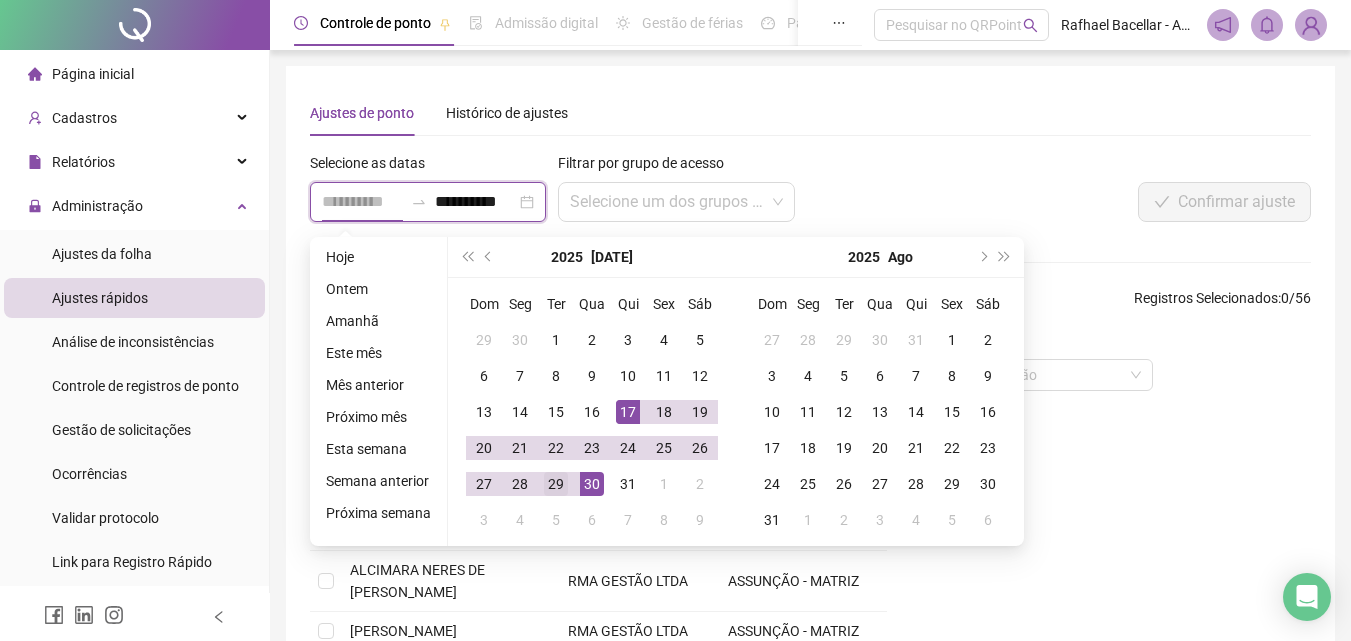 type on "**********" 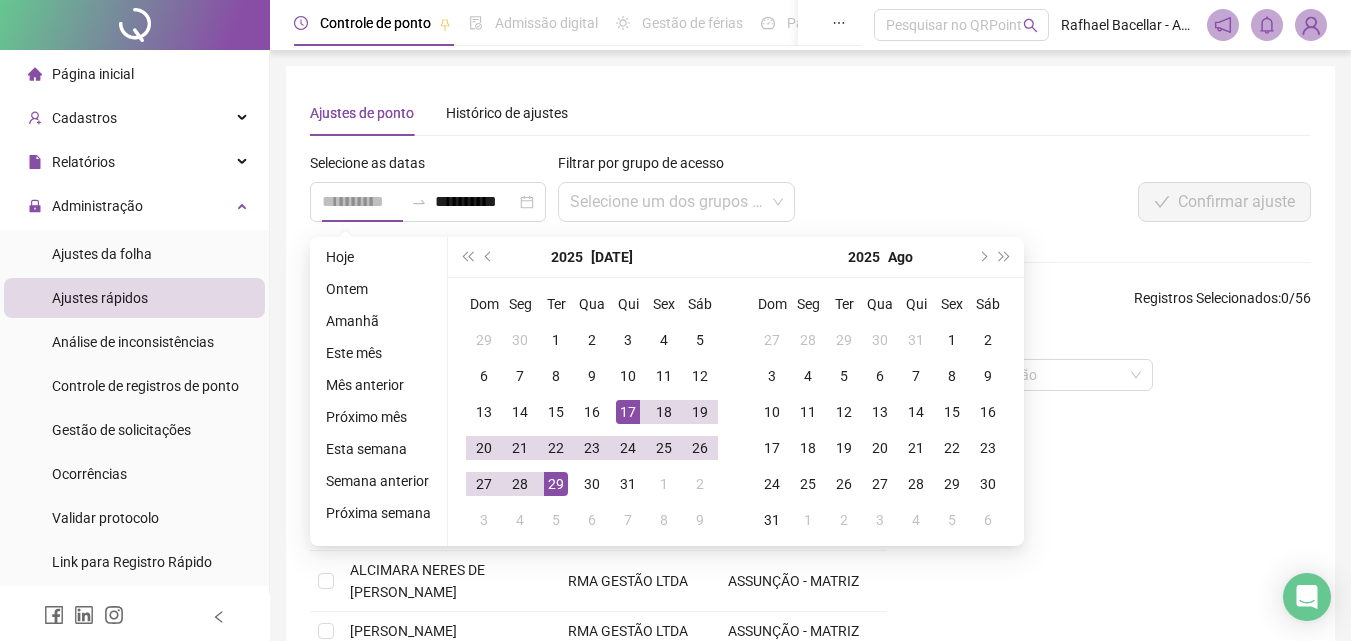 click on "29" at bounding box center (556, 484) 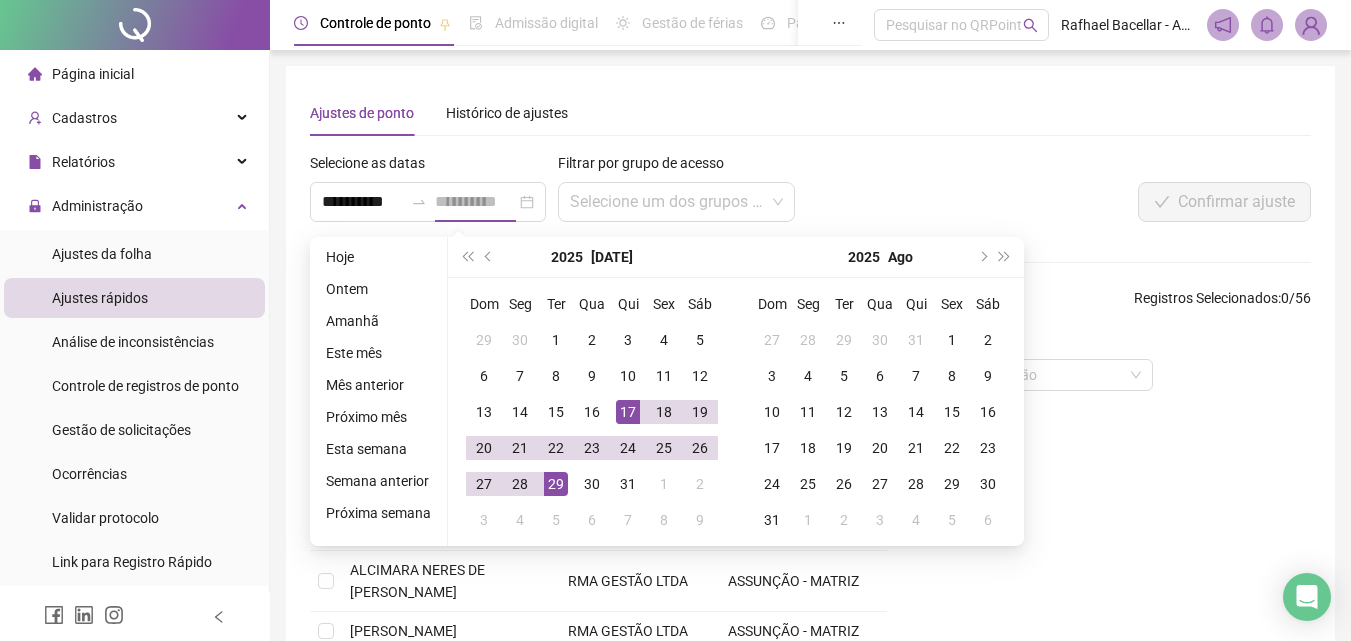 click on "29" at bounding box center (556, 484) 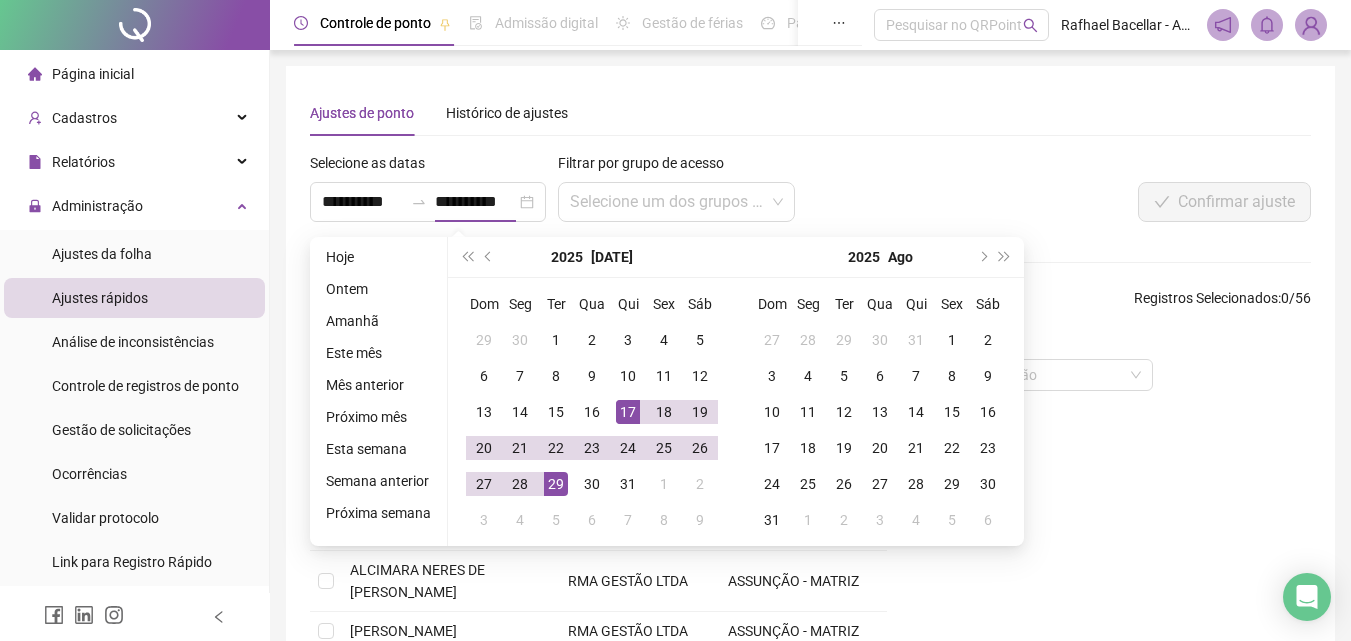 type on "**********" 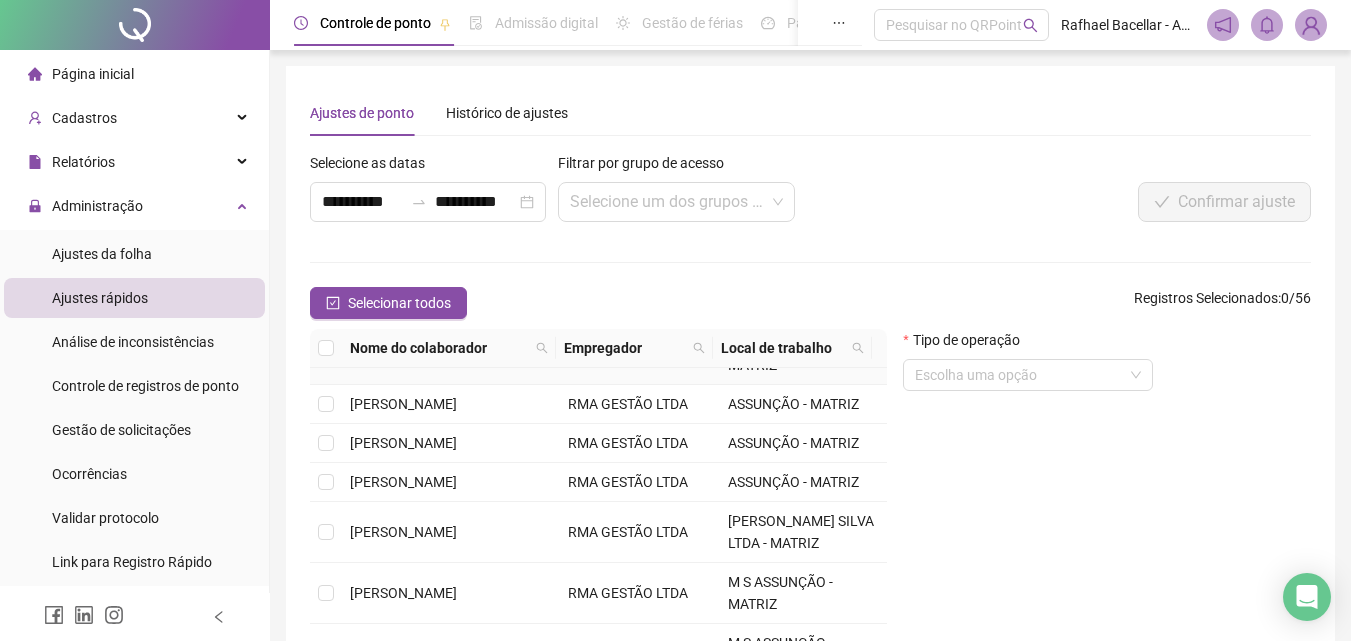 scroll, scrollTop: 549, scrollLeft: 0, axis: vertical 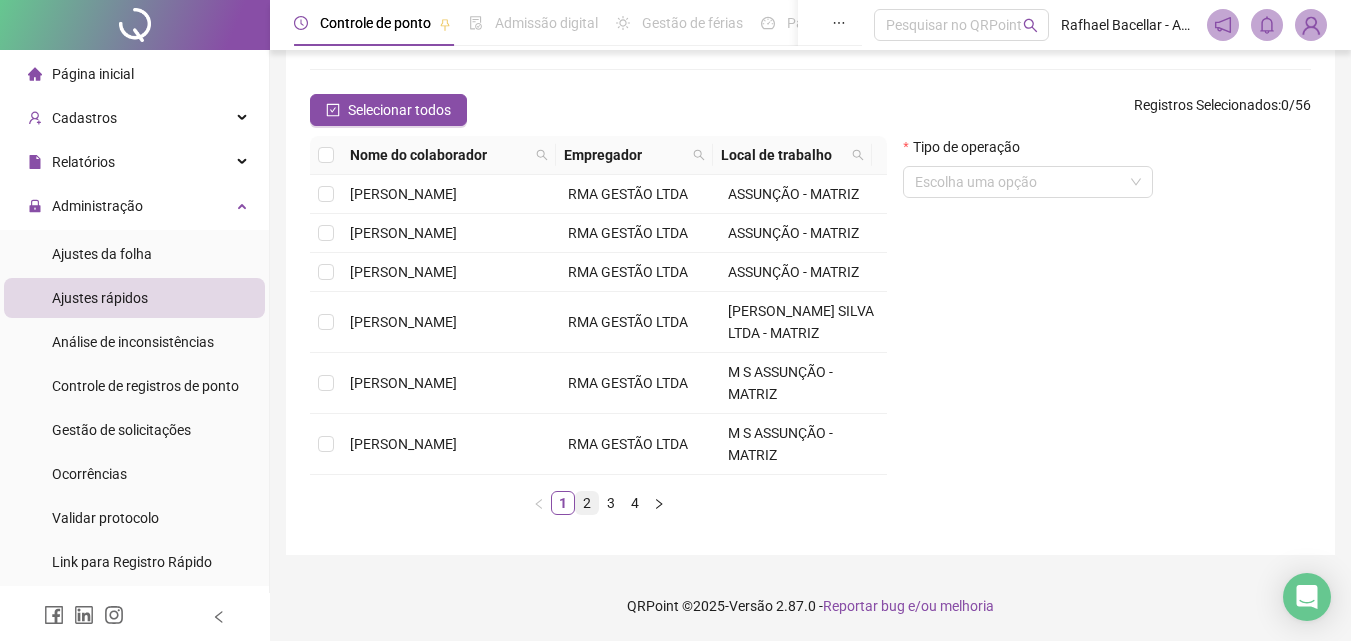 click on "2" at bounding box center (587, 503) 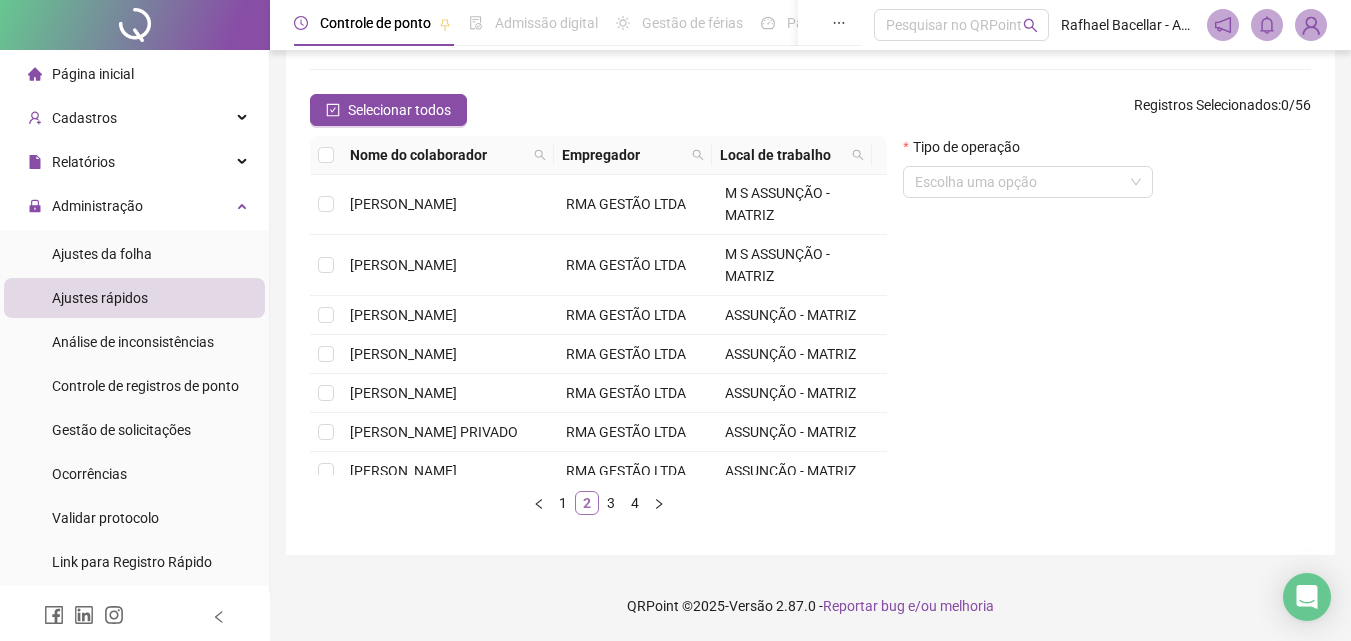 scroll, scrollTop: 0, scrollLeft: 0, axis: both 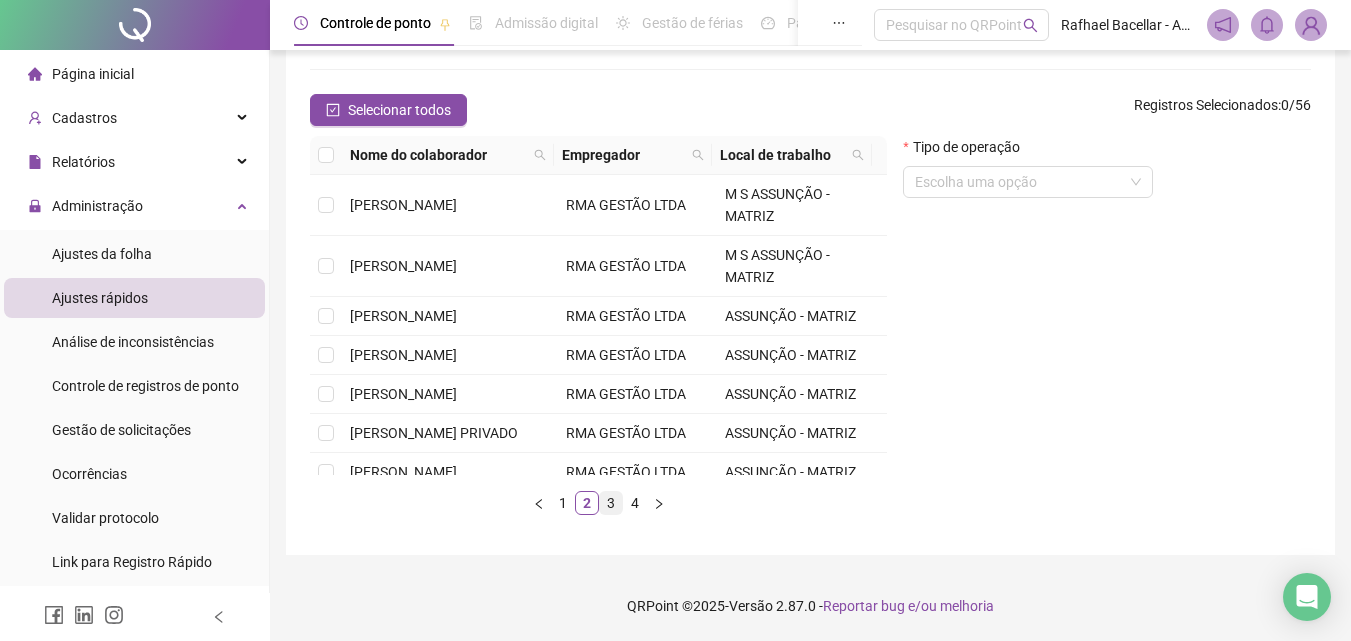 click on "3" at bounding box center (611, 503) 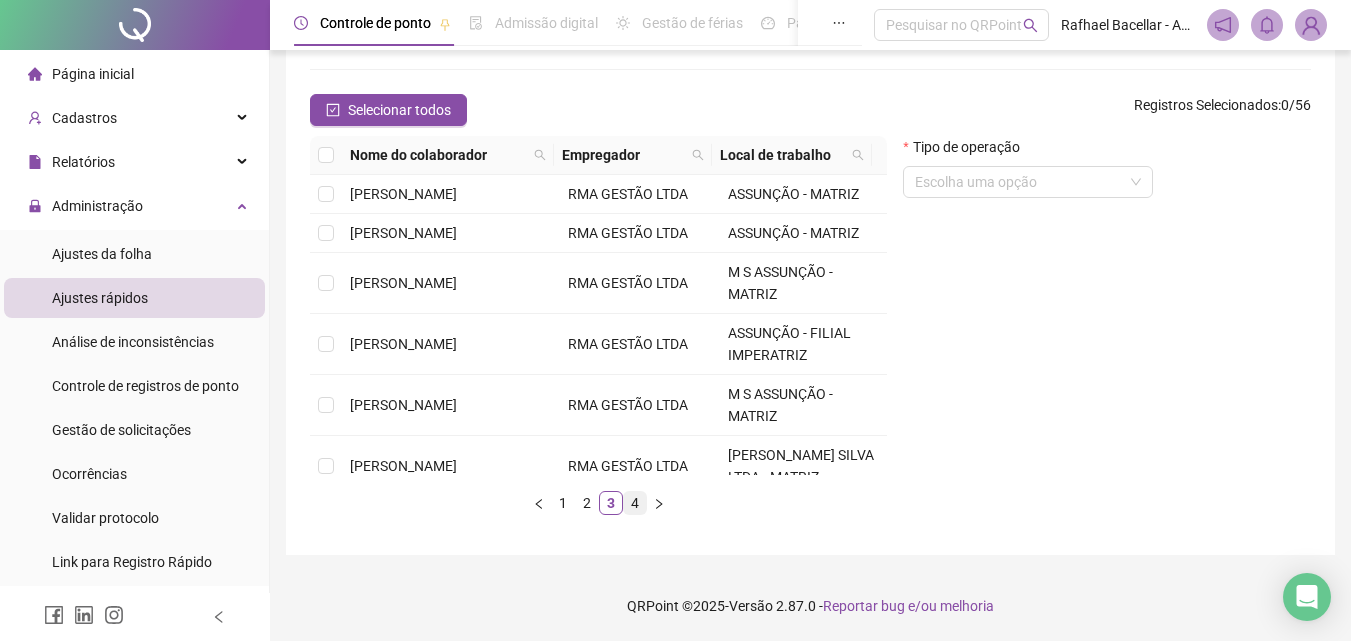 click on "4" at bounding box center (635, 503) 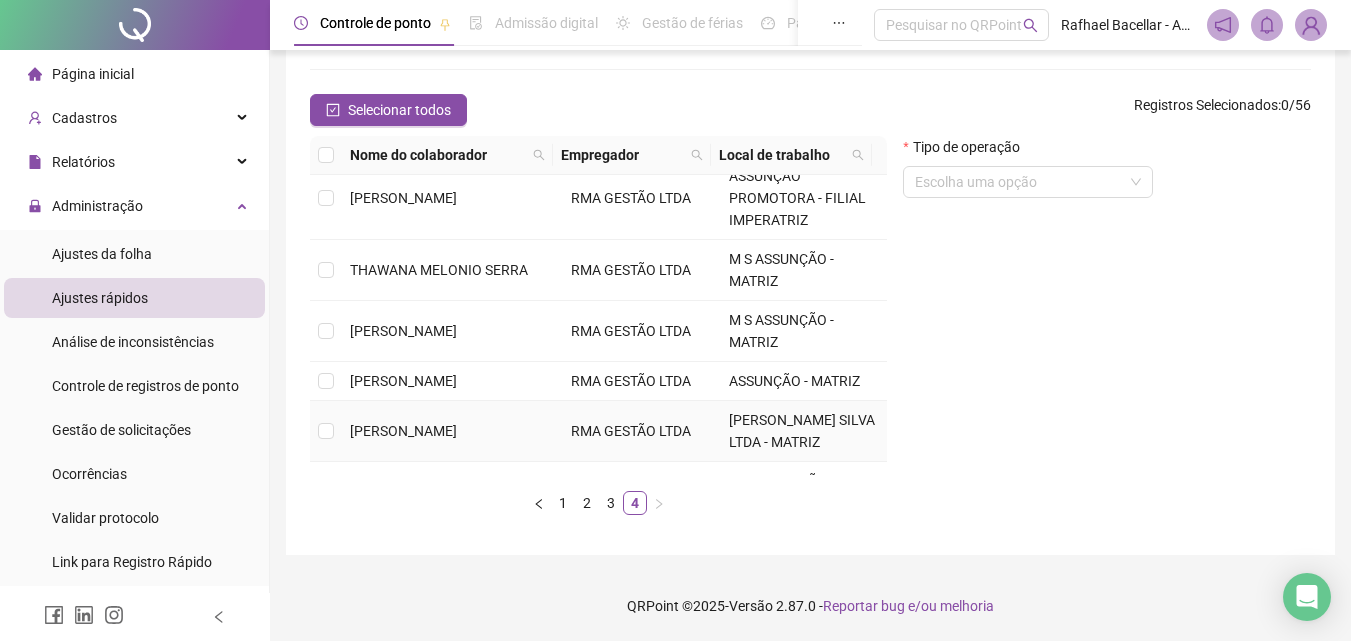 scroll, scrollTop: 327, scrollLeft: 0, axis: vertical 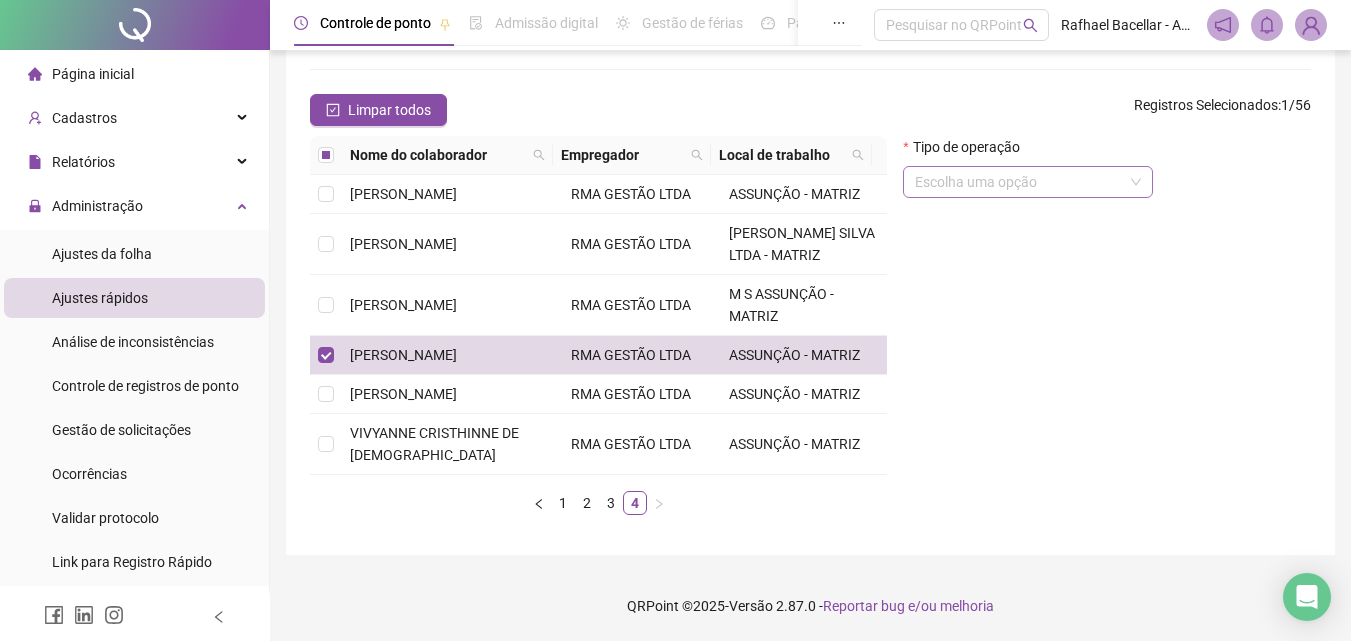 click at bounding box center (1022, 182) 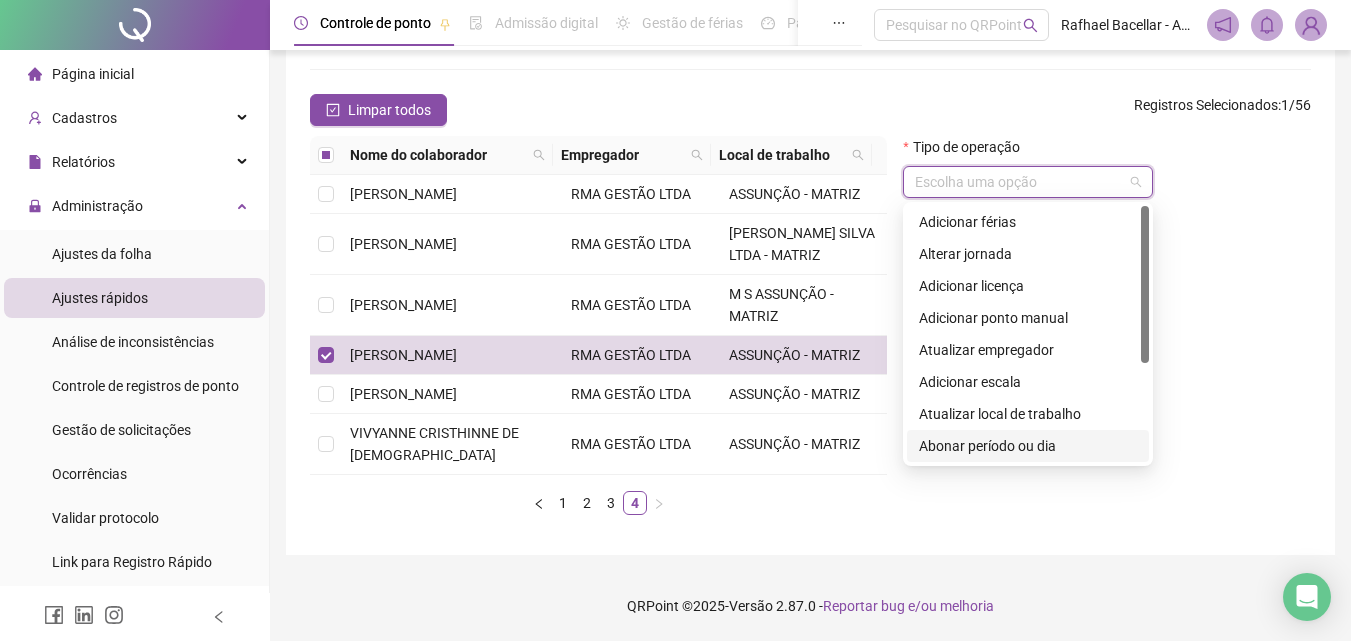 click on "Abonar período ou dia" at bounding box center [1028, 446] 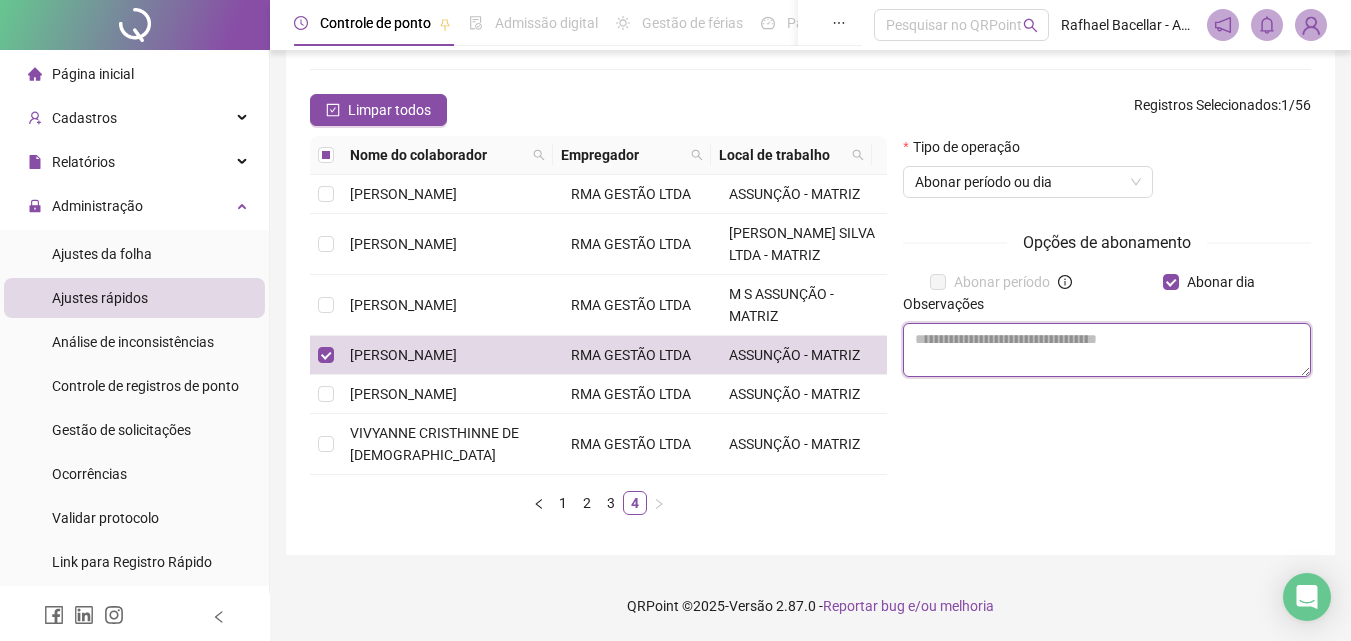 click at bounding box center [1107, 350] 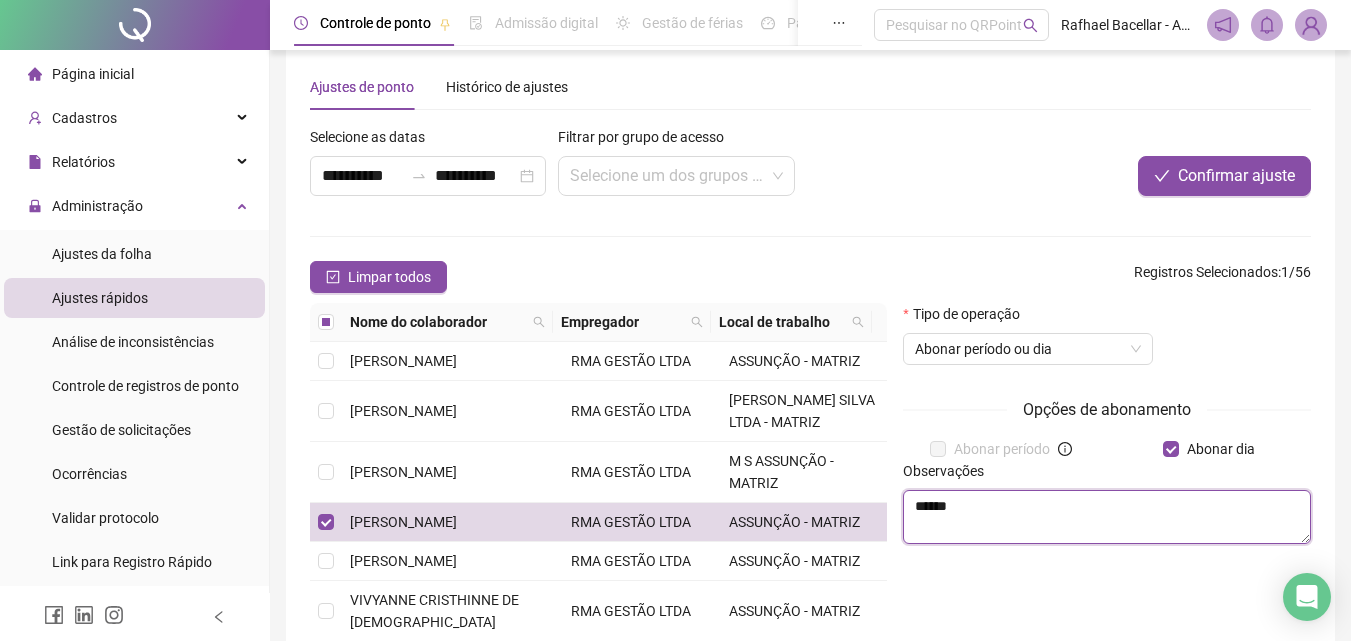 scroll, scrollTop: 0, scrollLeft: 0, axis: both 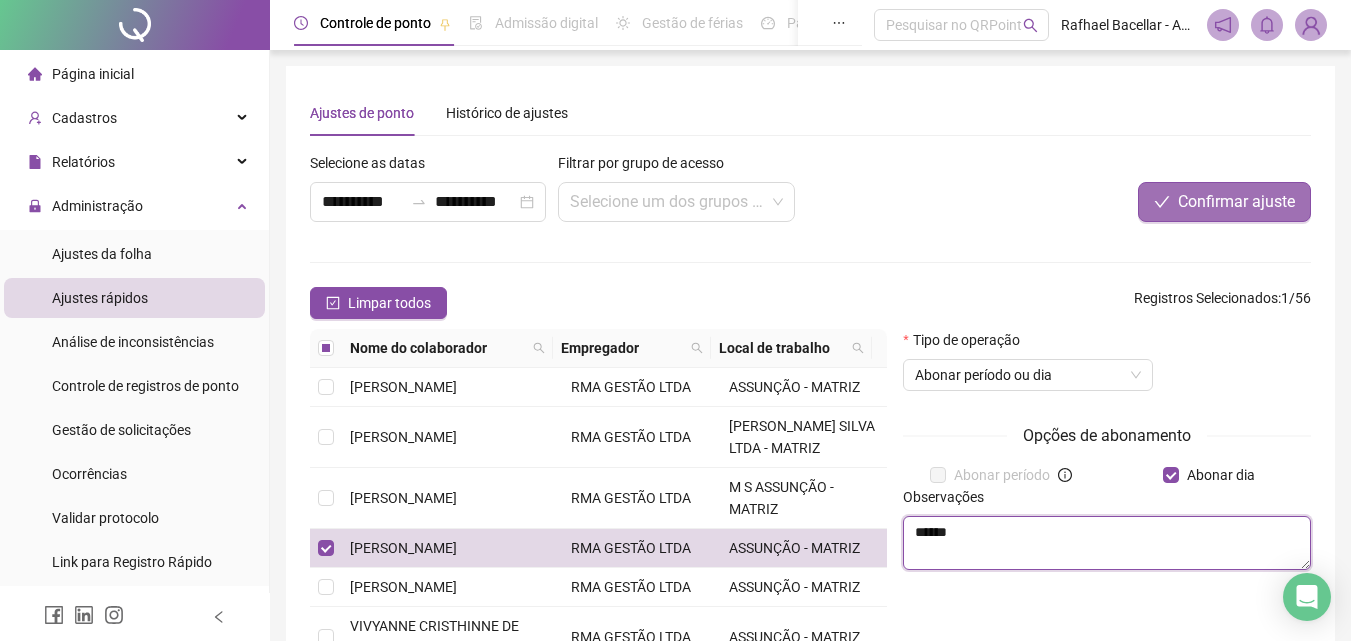 type on "******" 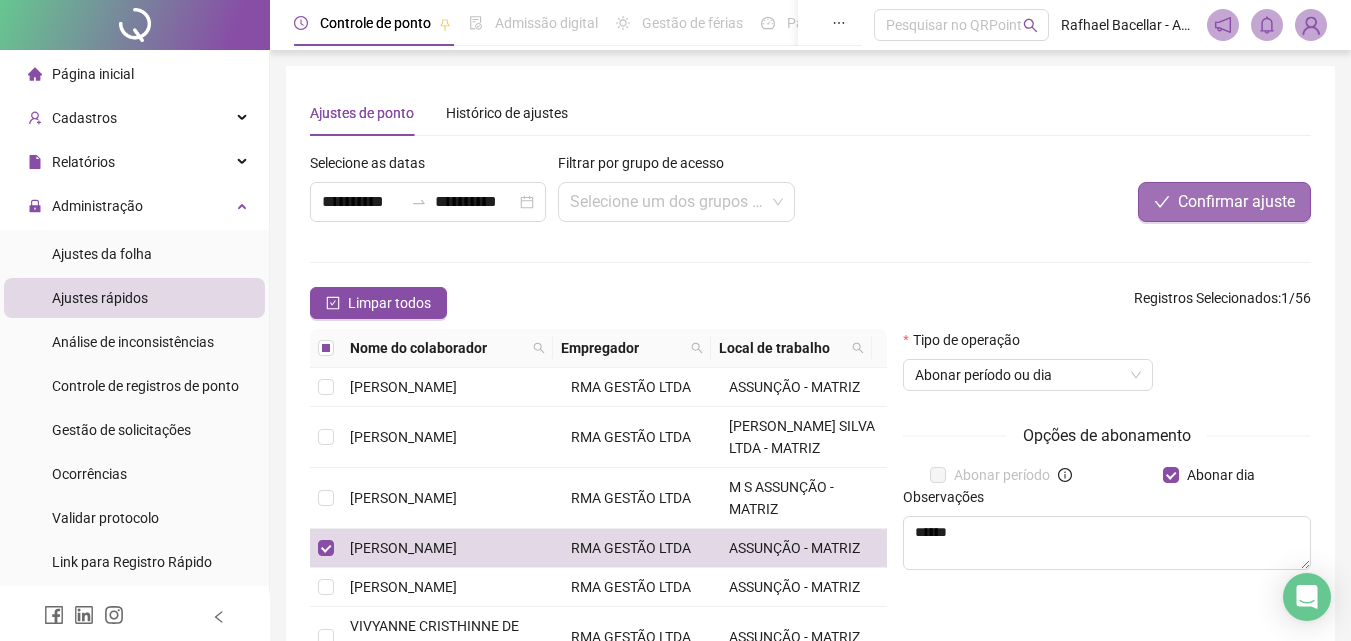 click on "Confirmar ajuste" at bounding box center (1236, 202) 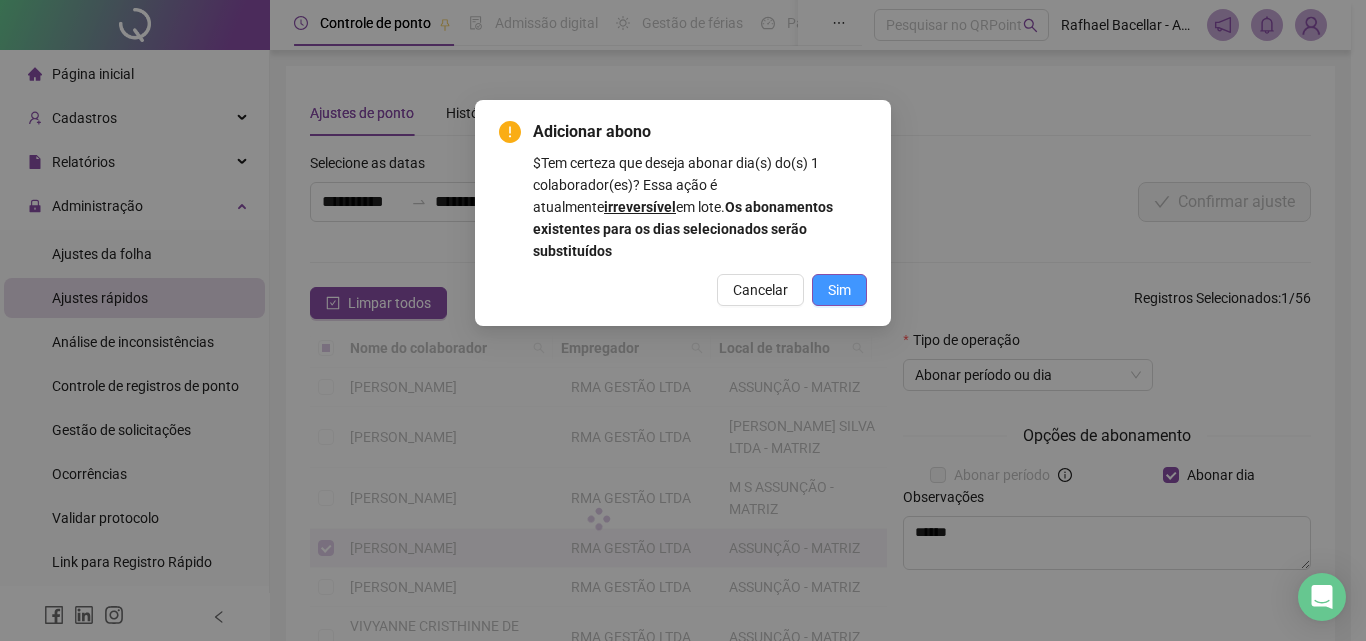 click on "Sim" at bounding box center [839, 290] 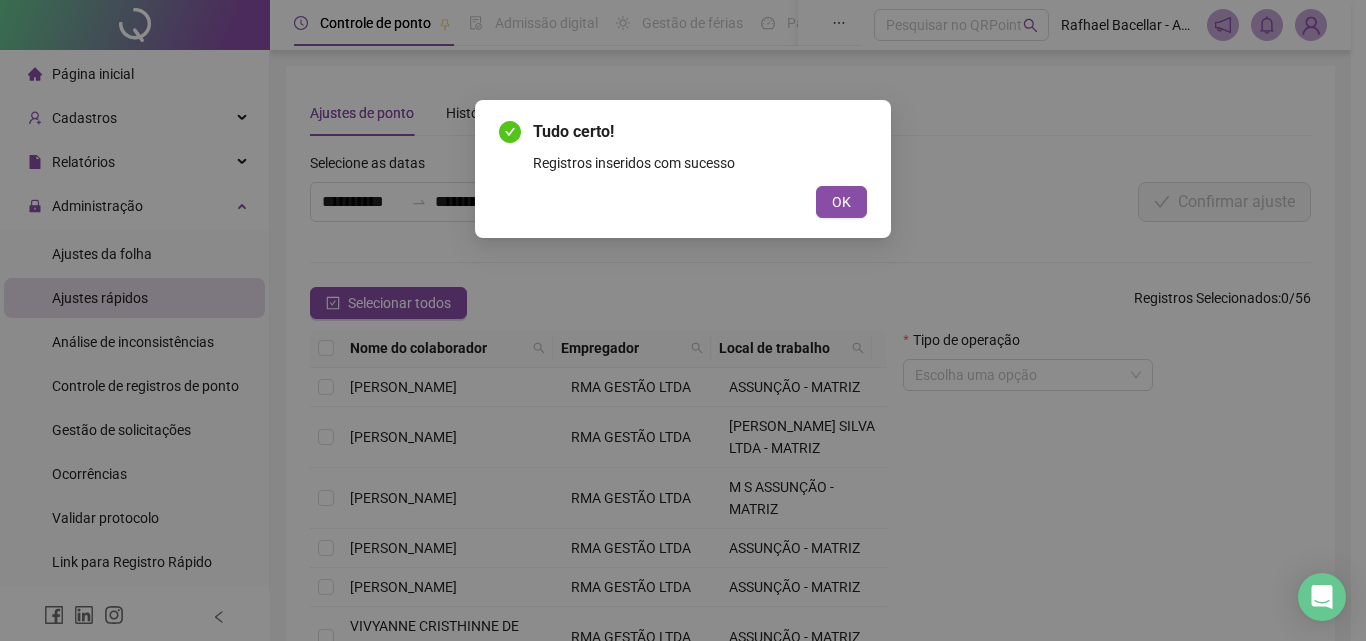 click on "Tudo certo! Registros inseridos com sucesso OK" at bounding box center (683, 169) 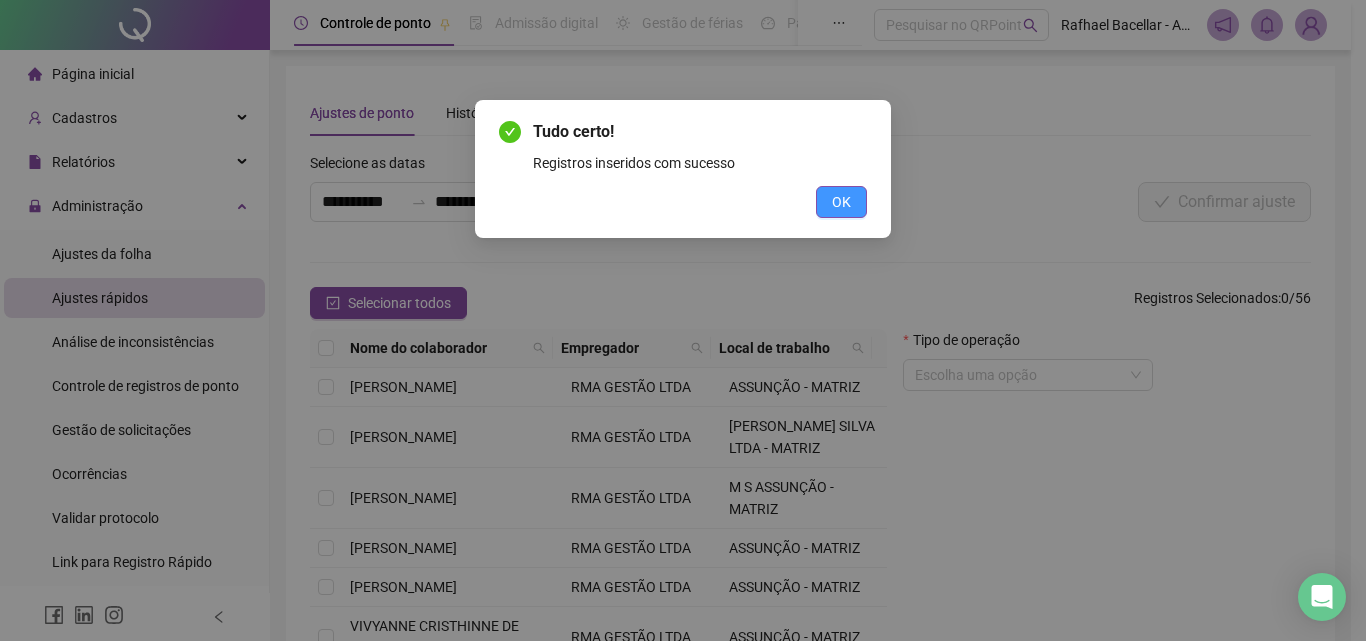 click on "OK" at bounding box center (841, 202) 